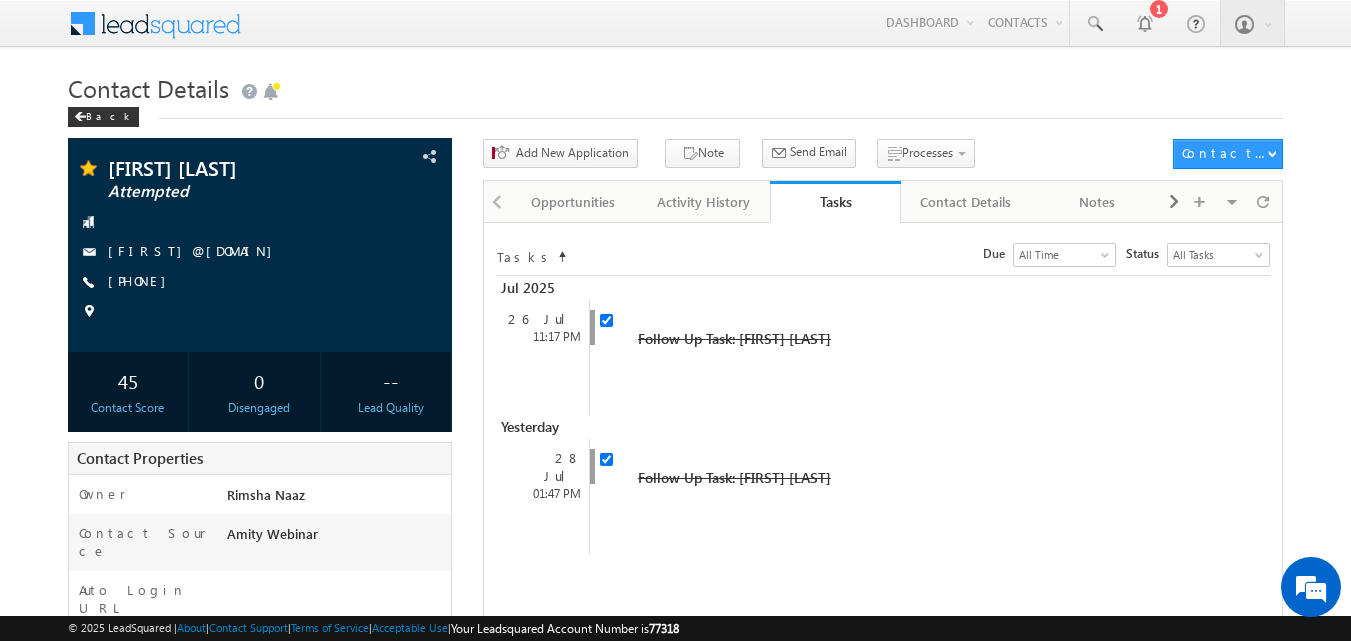 scroll, scrollTop: 0, scrollLeft: 0, axis: both 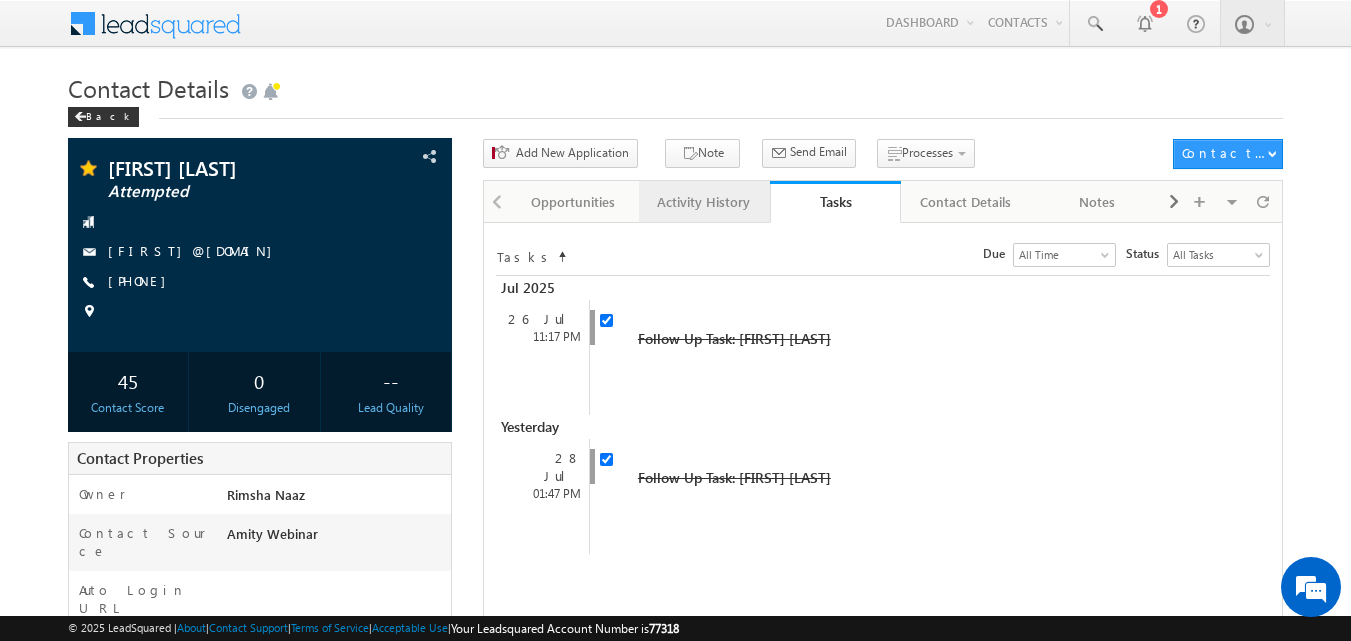 click on "Activity History" at bounding box center [704, 202] 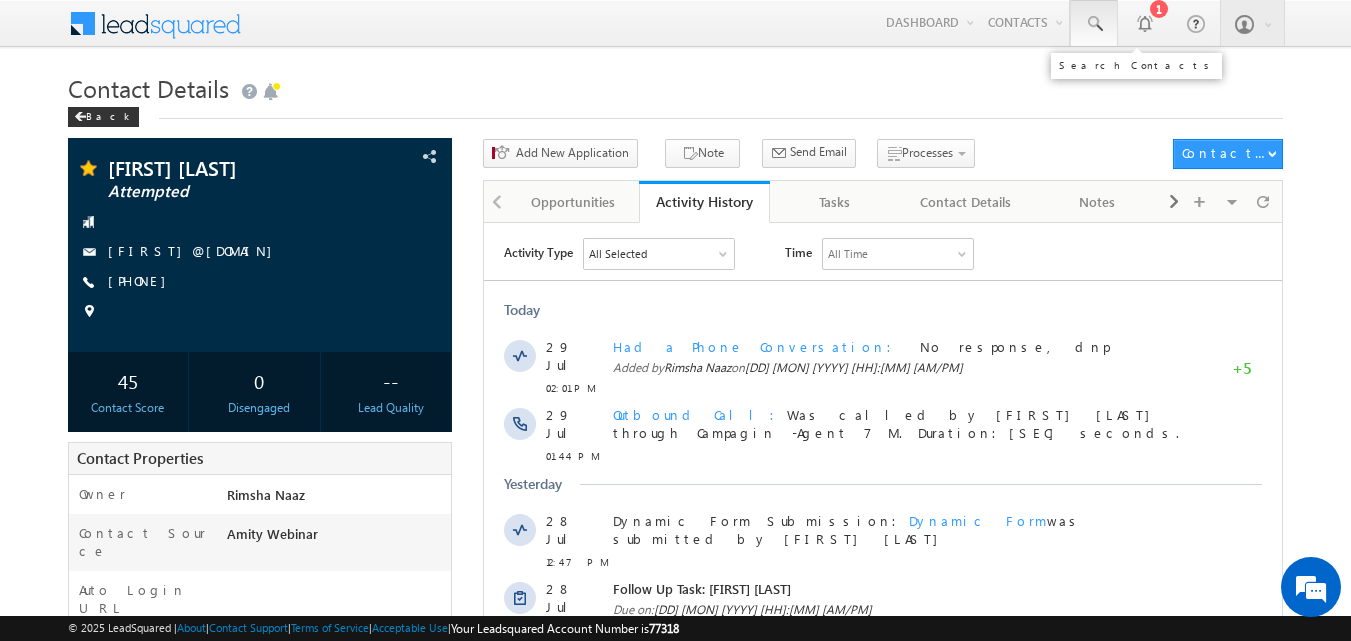 click at bounding box center [1094, 24] 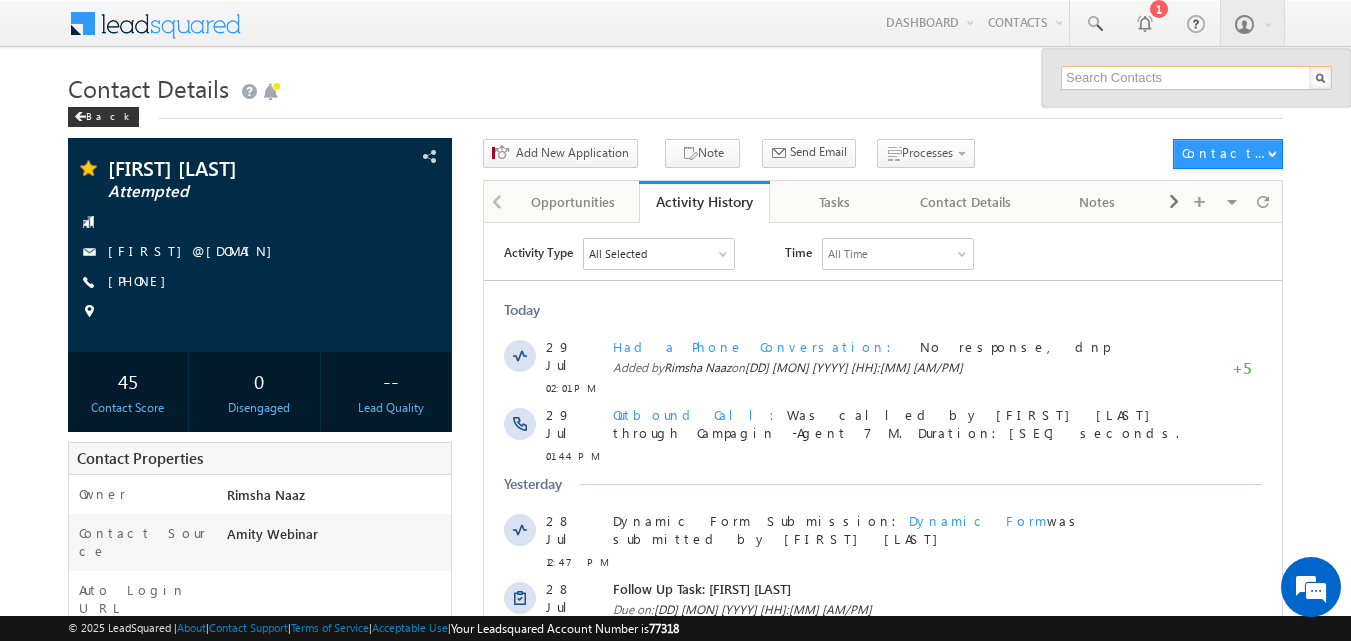 click at bounding box center [1196, 78] 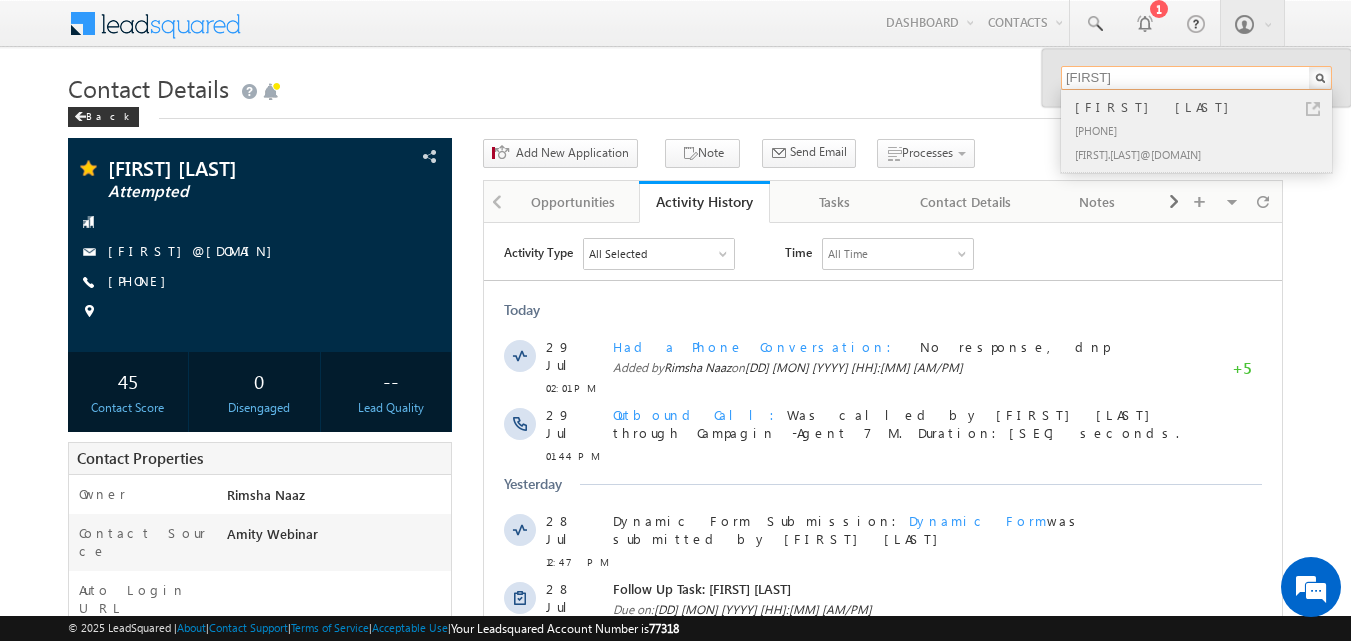 type on "chandni" 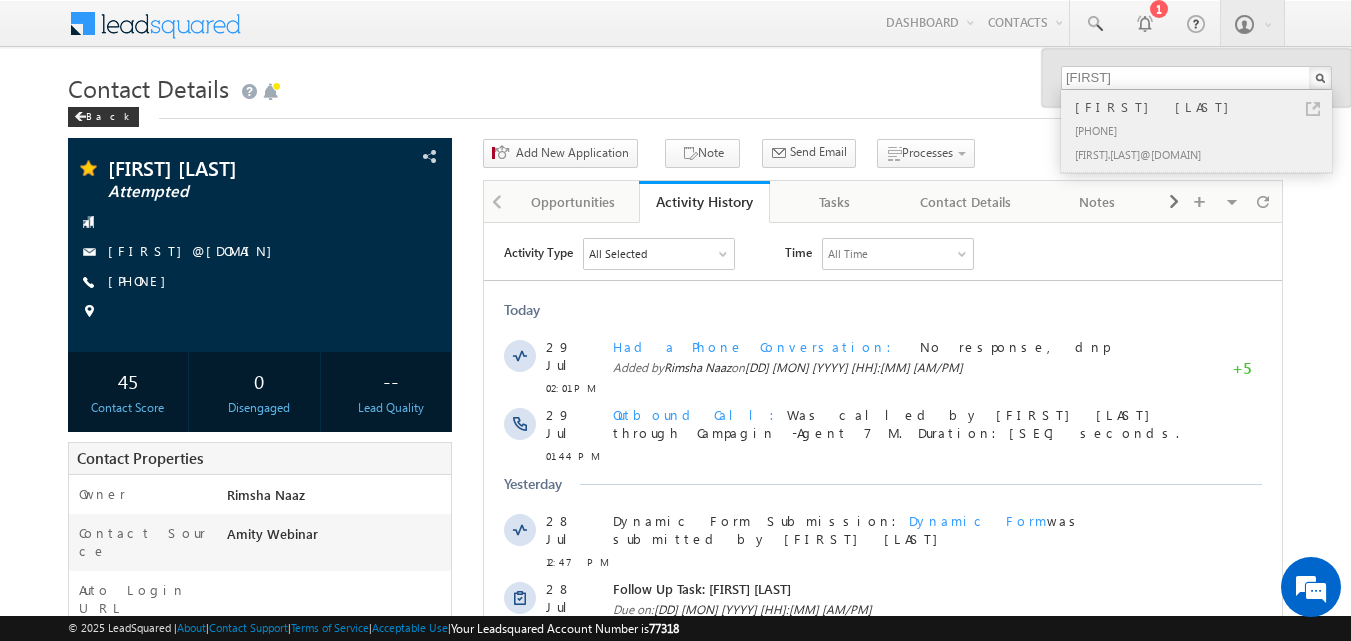 click on "+91-7217668764" at bounding box center (1205, 130) 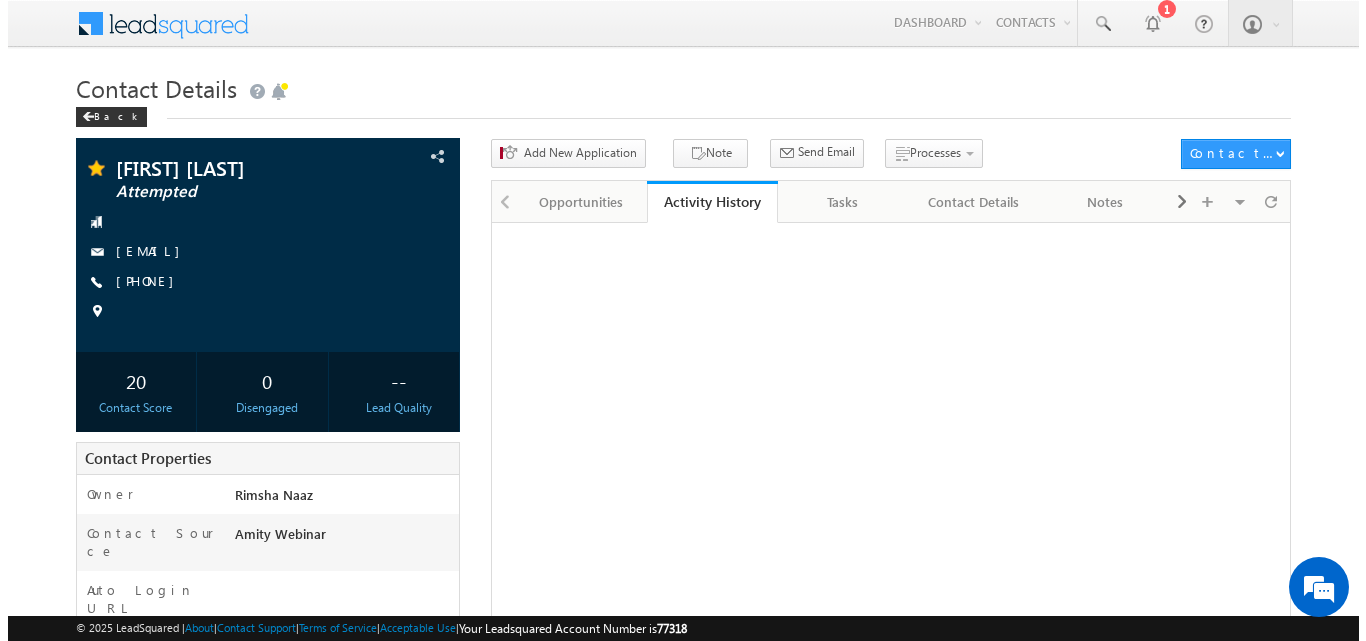 scroll, scrollTop: 0, scrollLeft: 0, axis: both 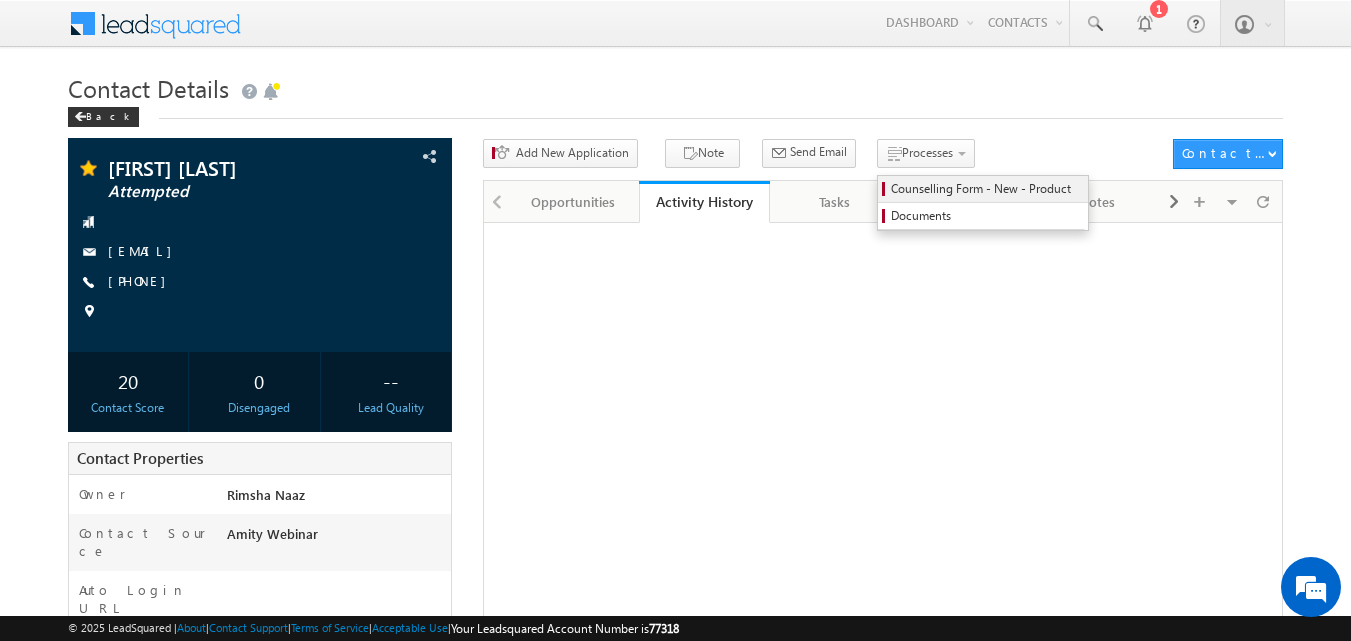 click on "Counselling Form - New - Product" at bounding box center (986, 189) 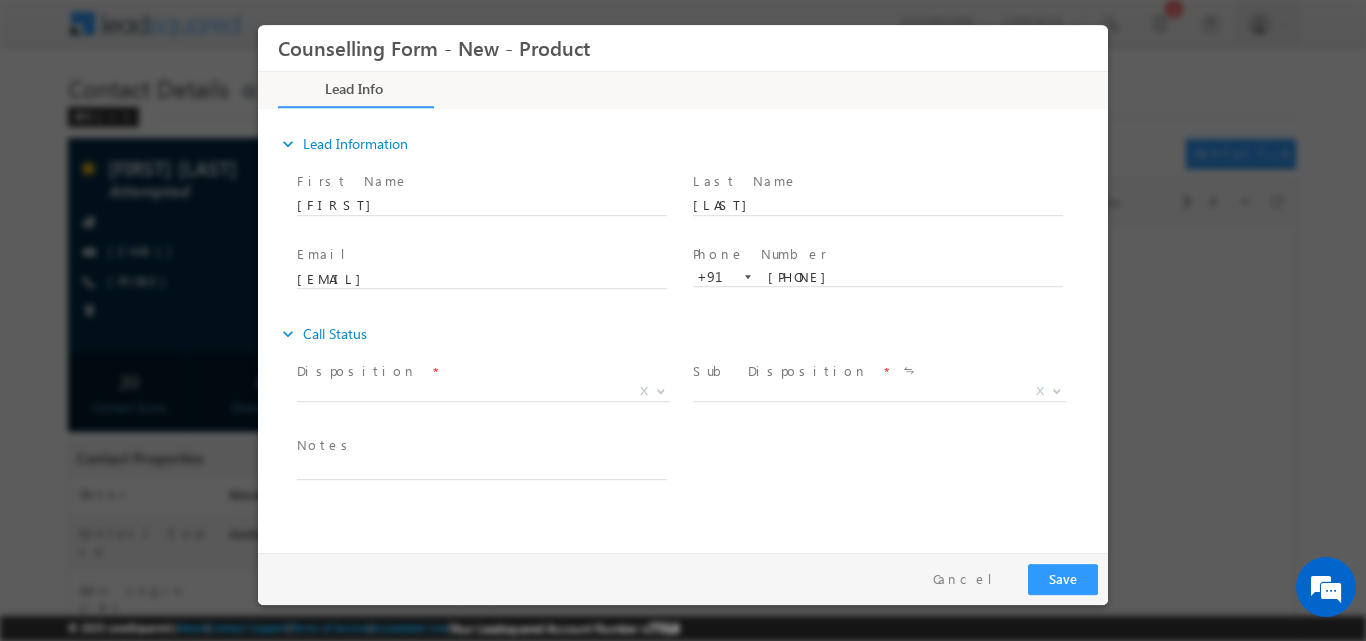 scroll, scrollTop: 0, scrollLeft: 0, axis: both 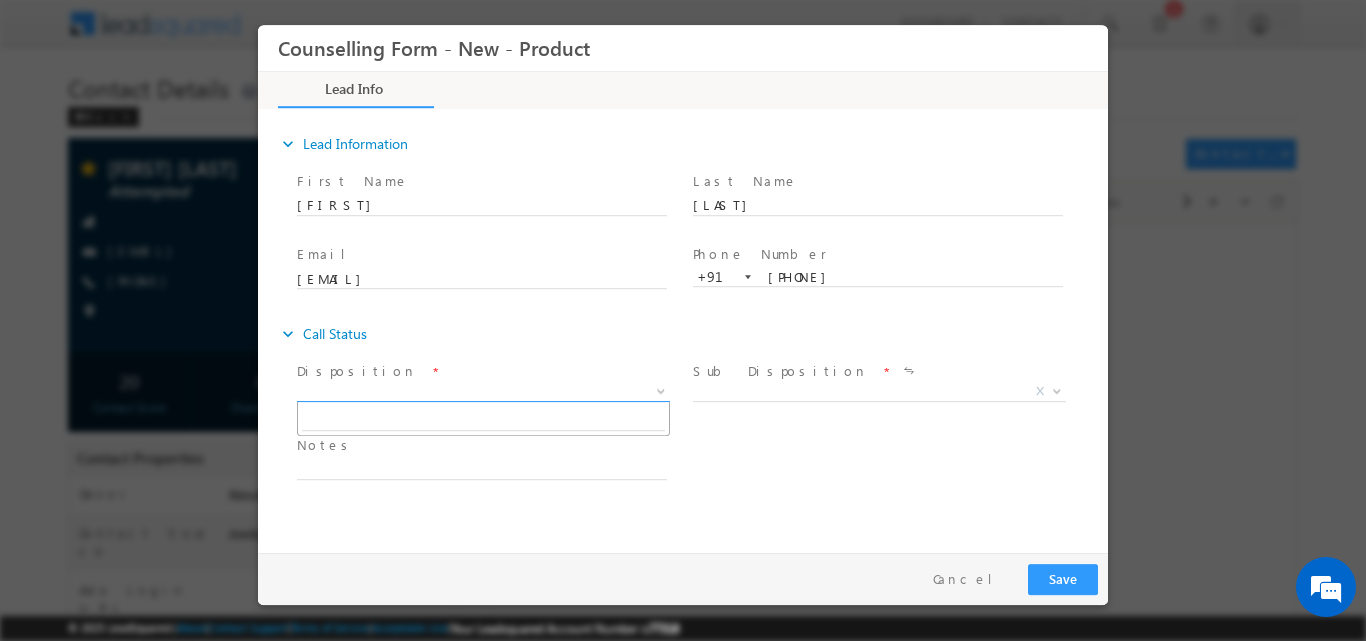 click at bounding box center [659, 390] 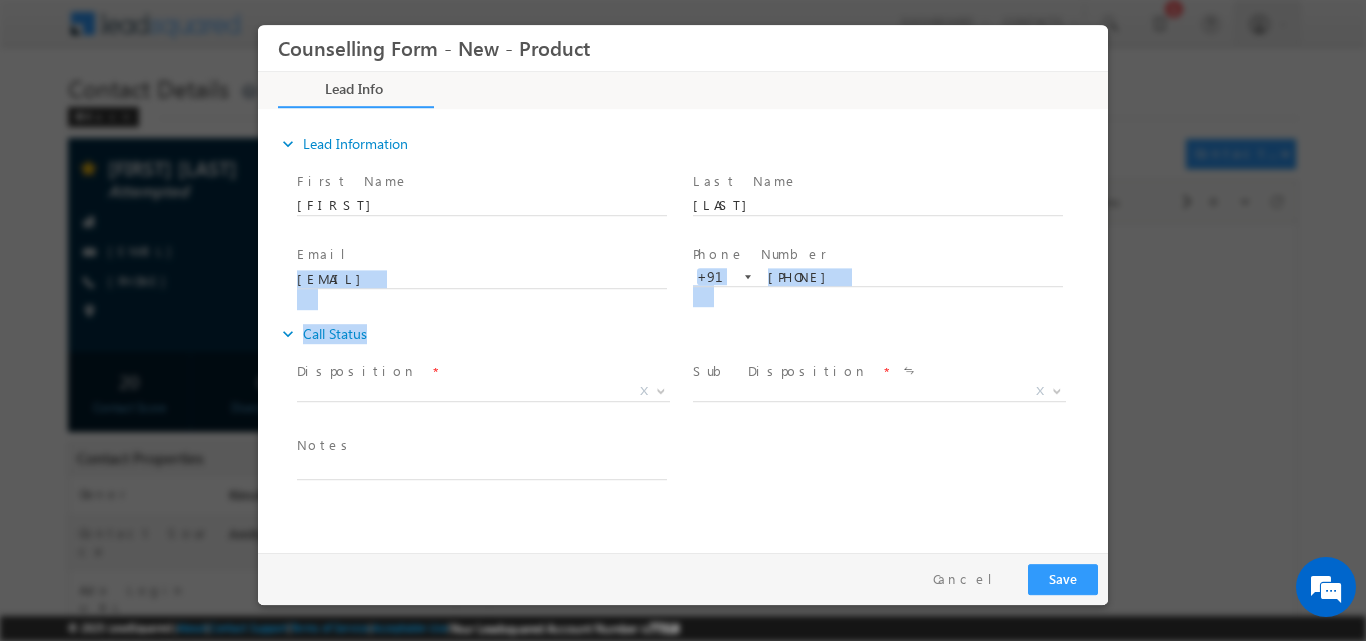 drag, startPoint x: 670, startPoint y: 254, endPoint x: 659, endPoint y: 345, distance: 91.66242 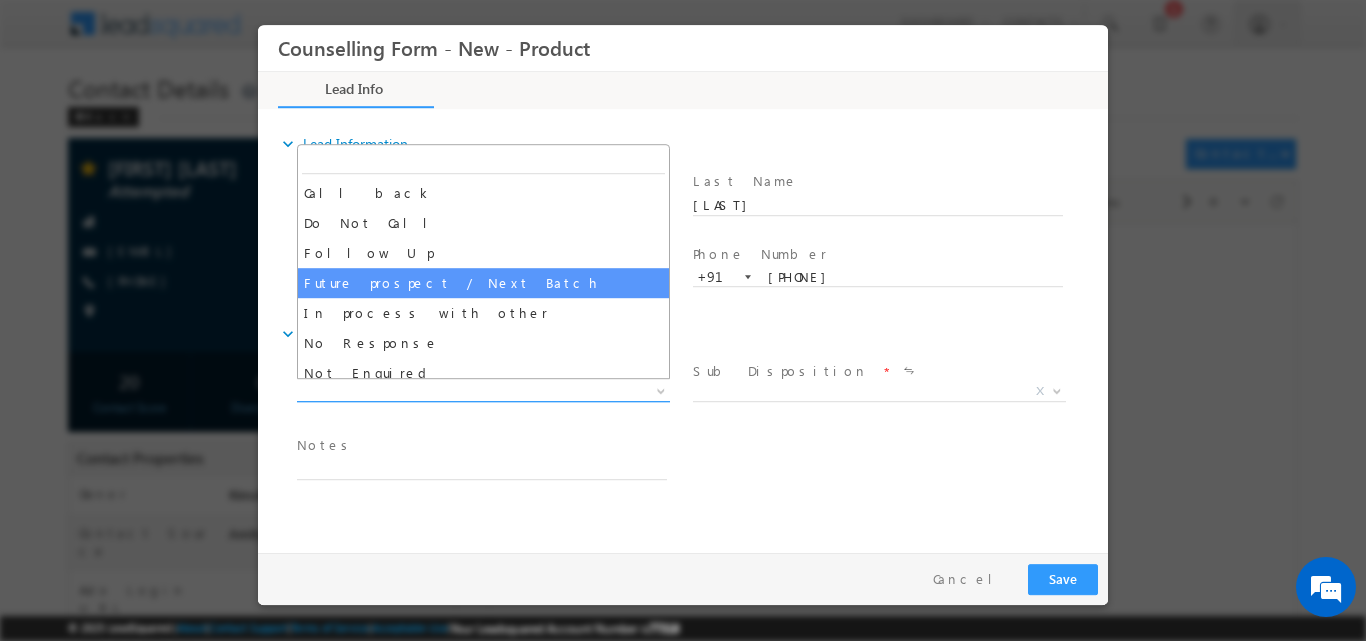 click at bounding box center (659, 390) 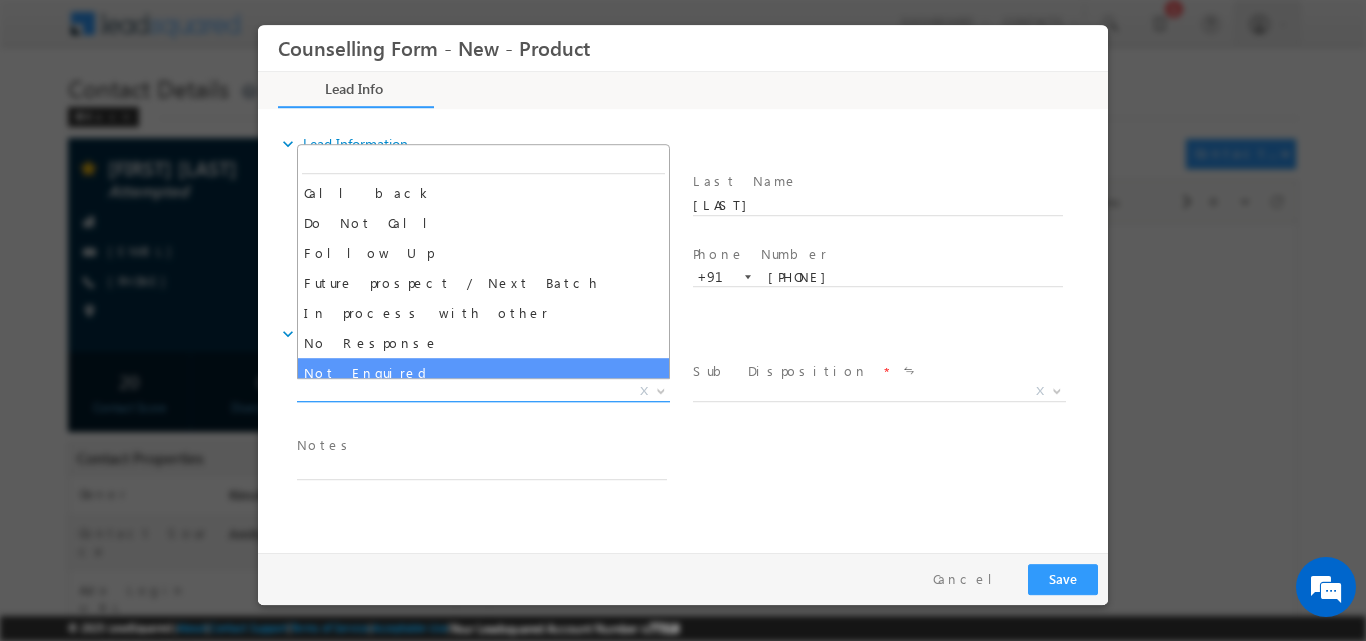 drag, startPoint x: 660, startPoint y: 286, endPoint x: 653, endPoint y: 392, distance: 106.23088 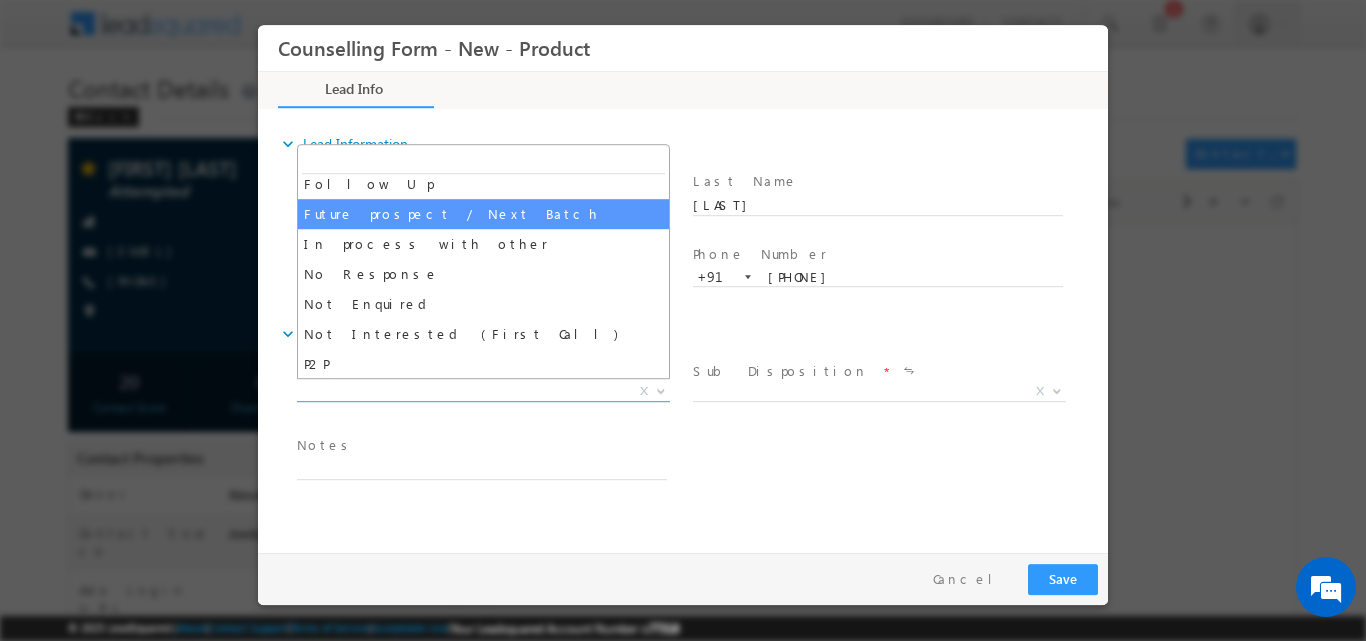 scroll, scrollTop: 108, scrollLeft: 0, axis: vertical 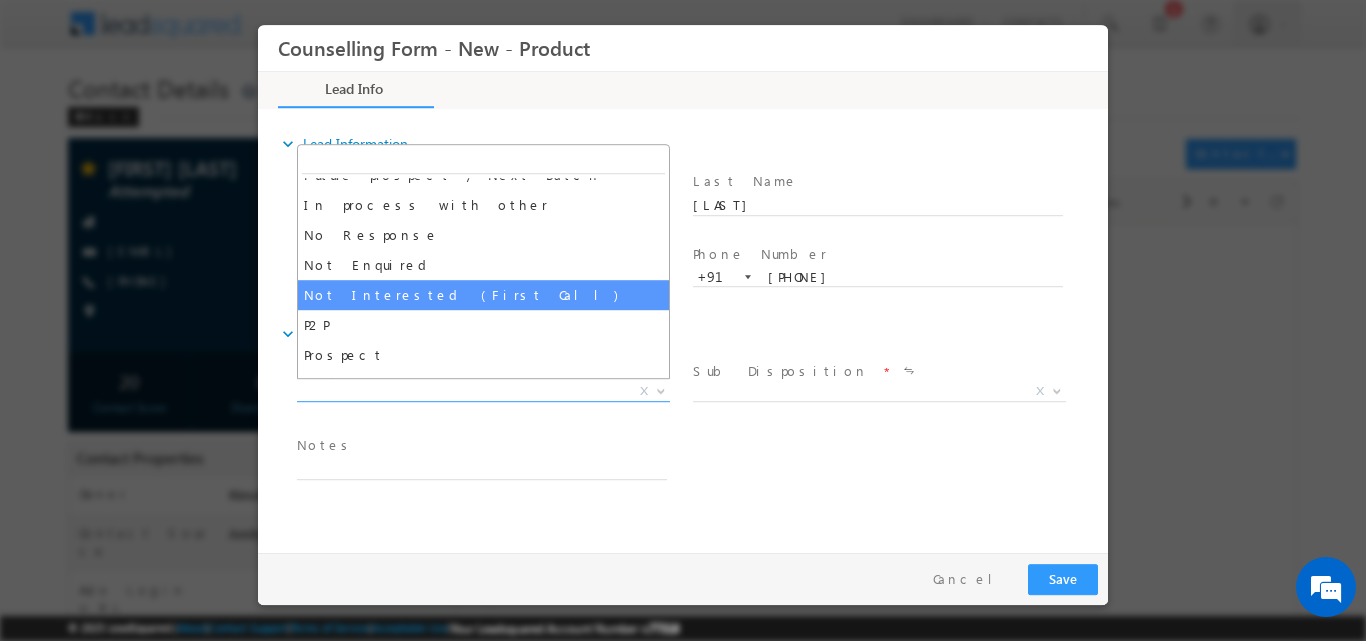 select on "Not Interested (First Call)" 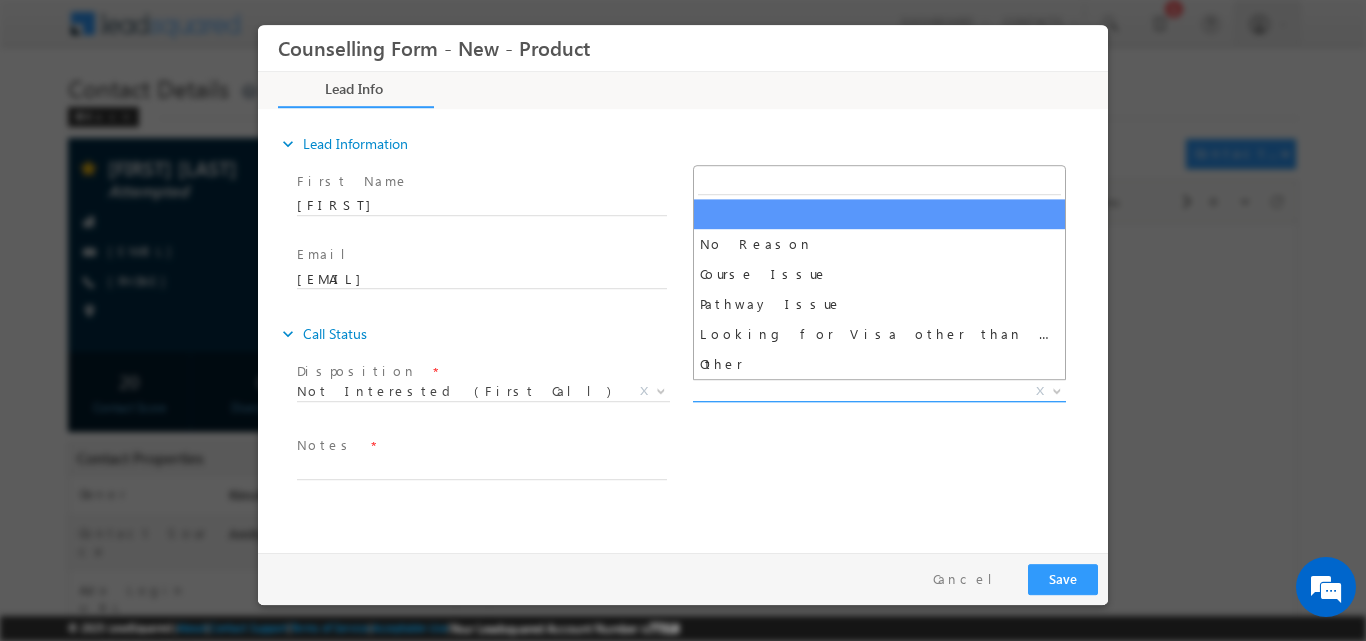 click at bounding box center (1057, 389) 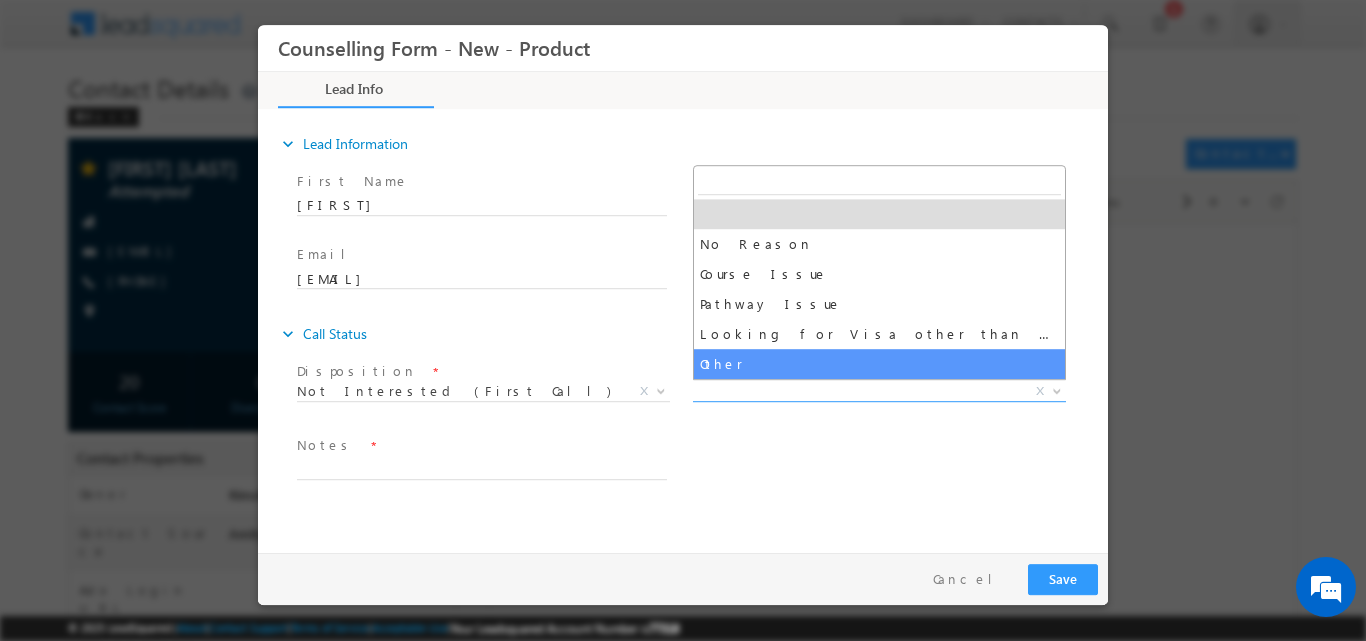 select on "Other" 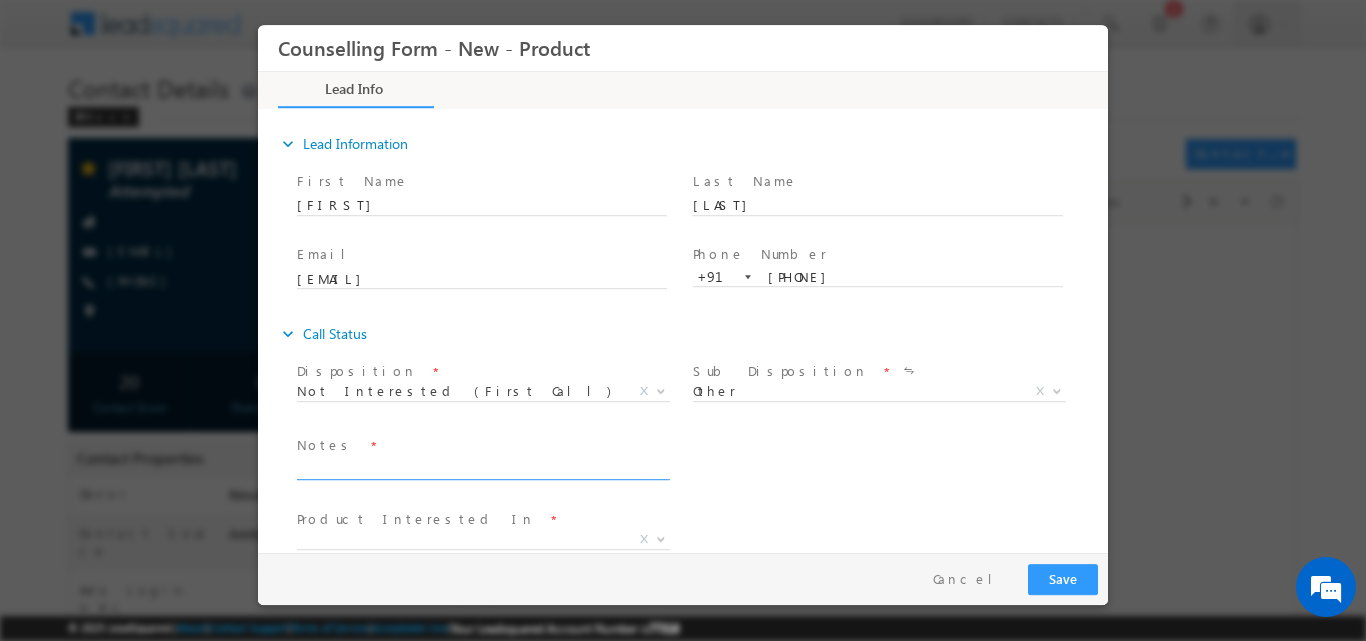 click at bounding box center [482, 467] 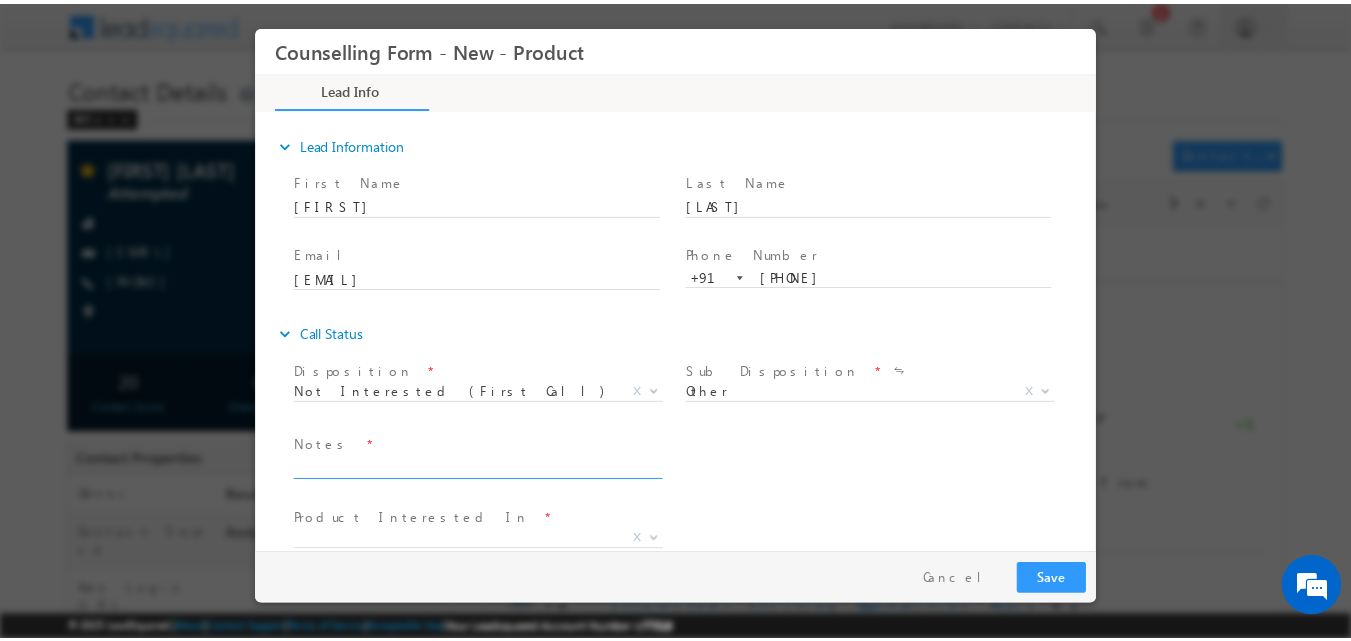 scroll, scrollTop: 0, scrollLeft: 0, axis: both 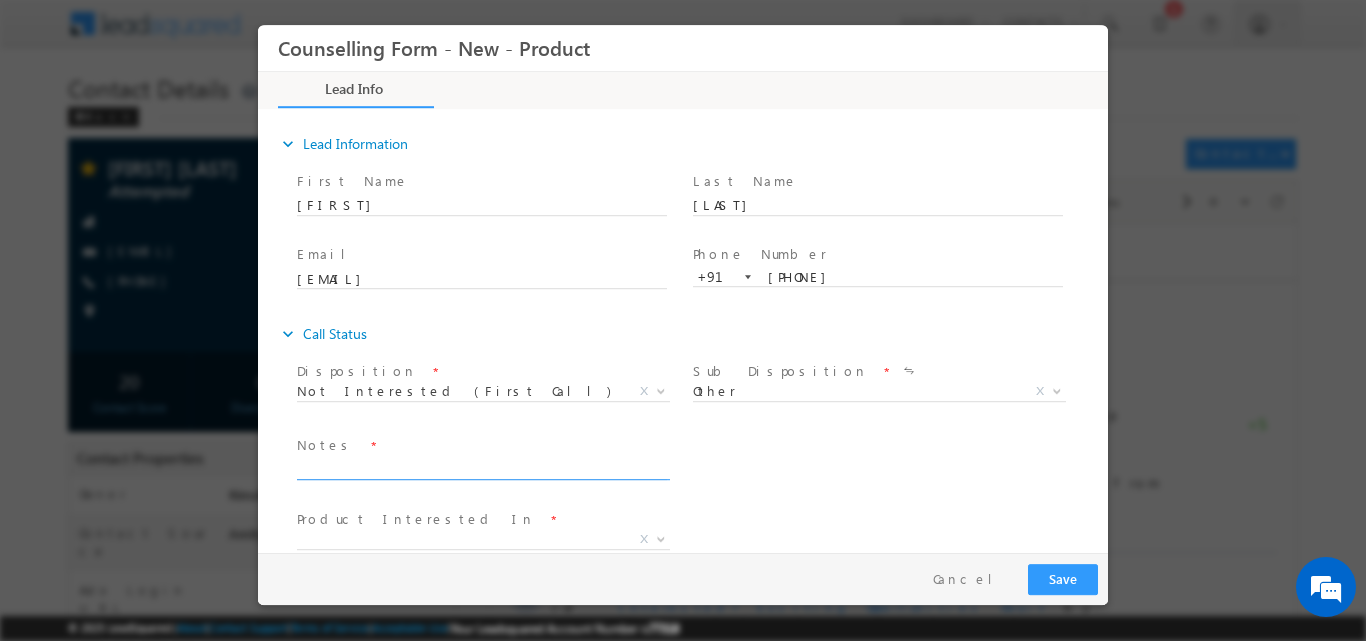 click at bounding box center (482, 467) 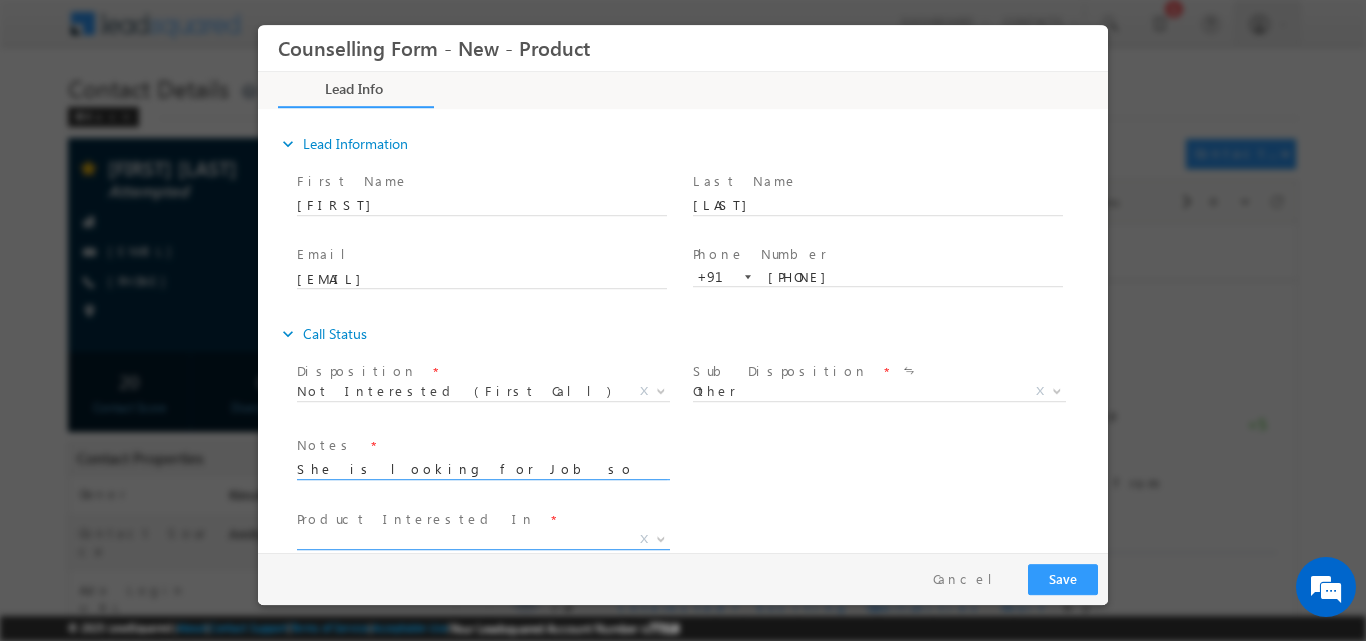 type on "She is looking for Job so dropped the plan to study abroad" 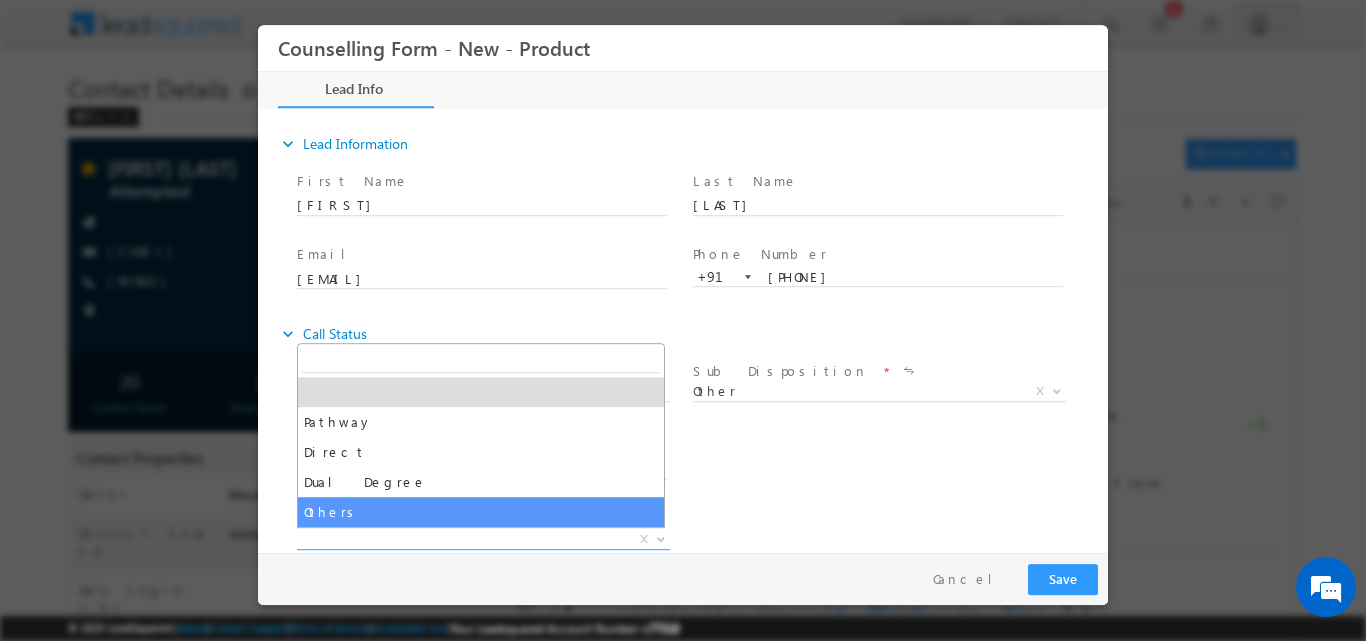 click on "Product Interested In
*" at bounding box center (481, 519) 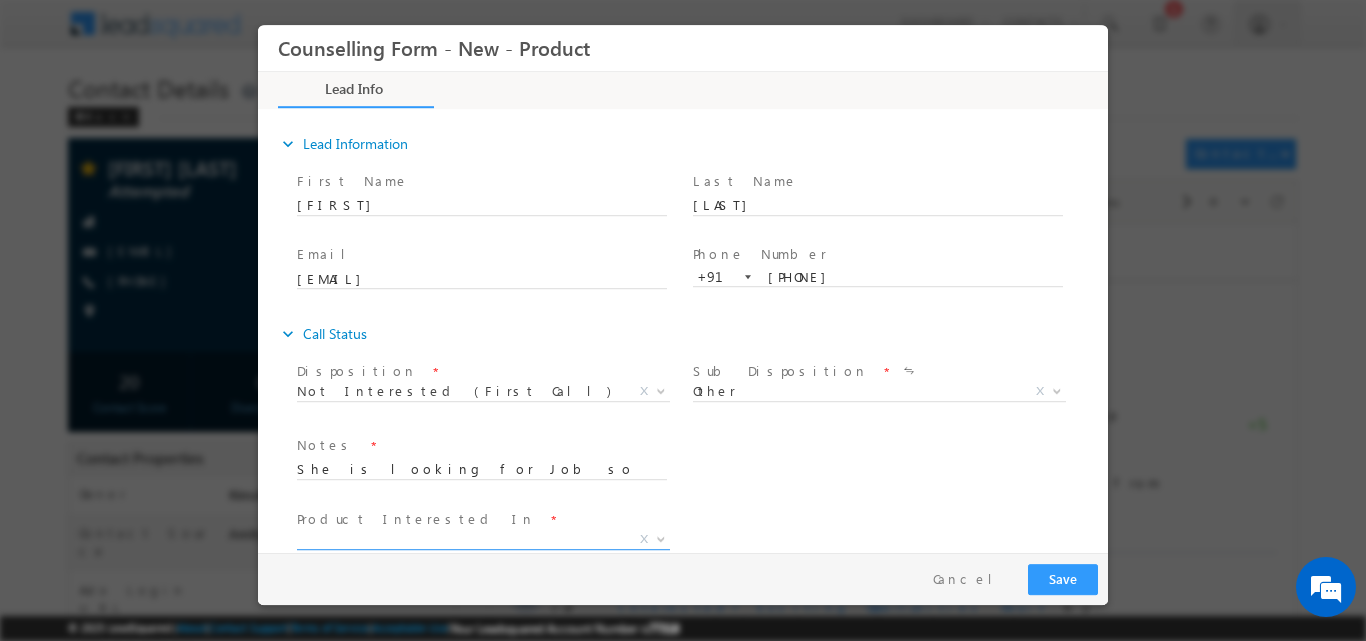 click at bounding box center [659, 538] 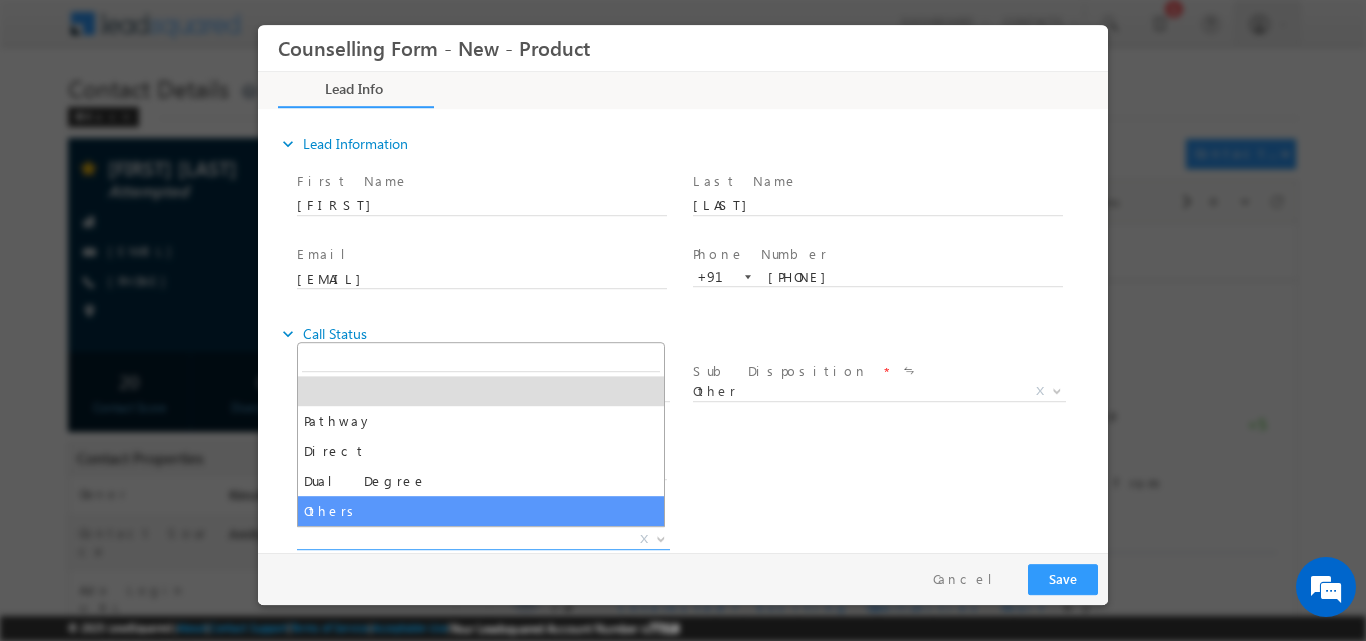 select on "Others" 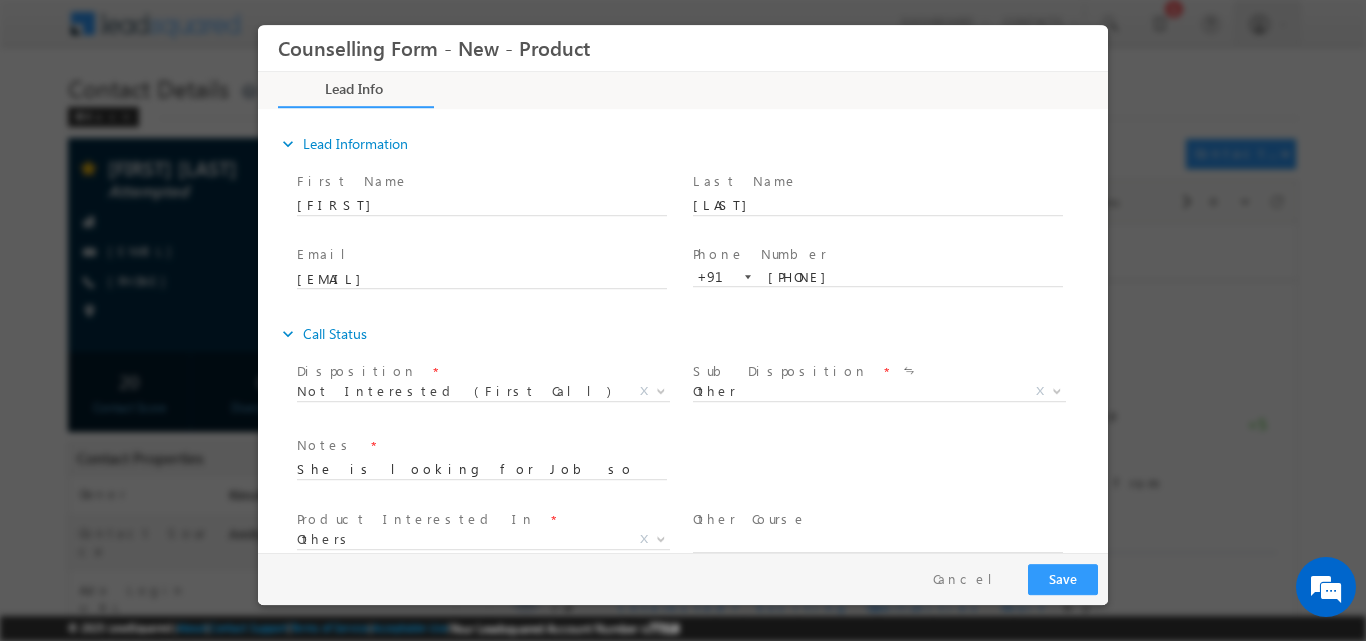 drag, startPoint x: 1071, startPoint y: 597, endPoint x: 1069, endPoint y: 582, distance: 15.132746 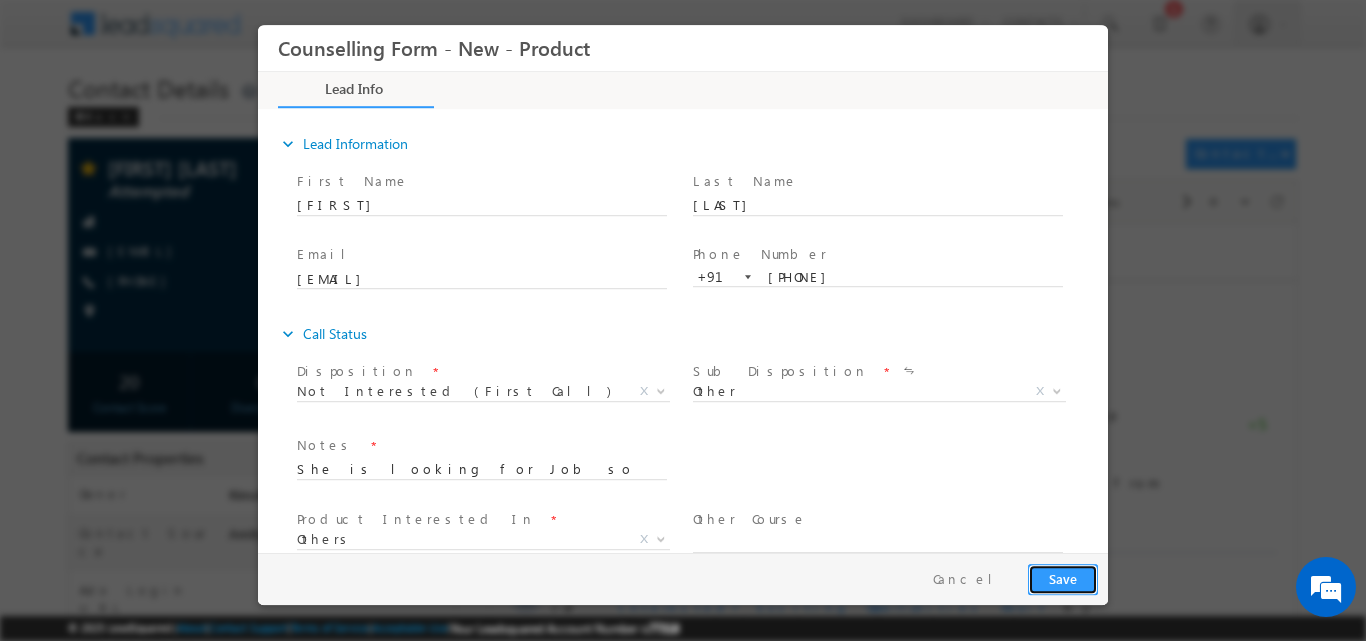 click on "Save" at bounding box center [1063, 578] 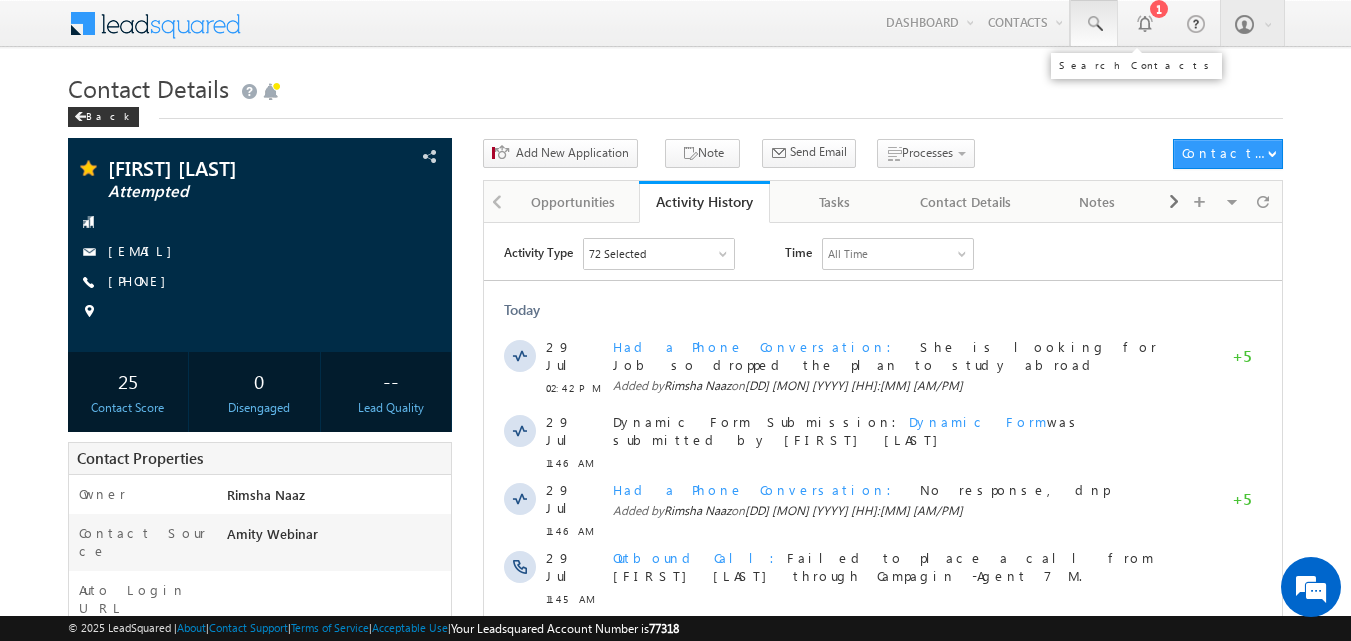 click at bounding box center [1094, 24] 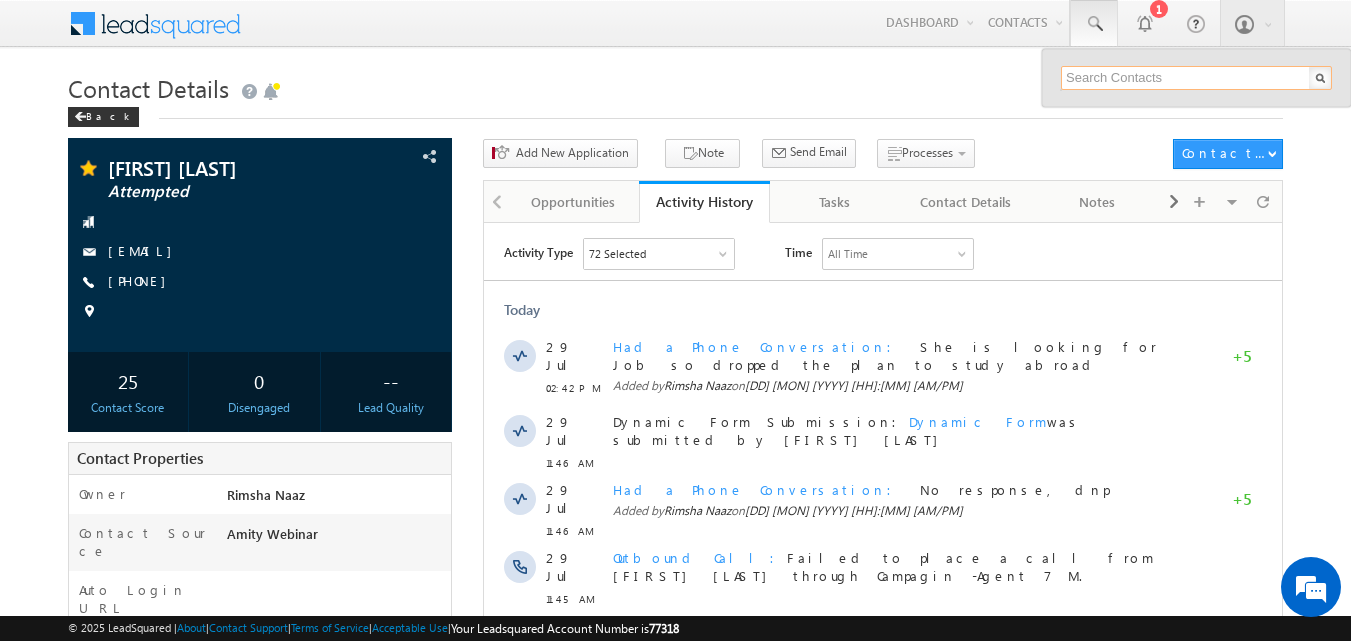 click at bounding box center [1196, 78] 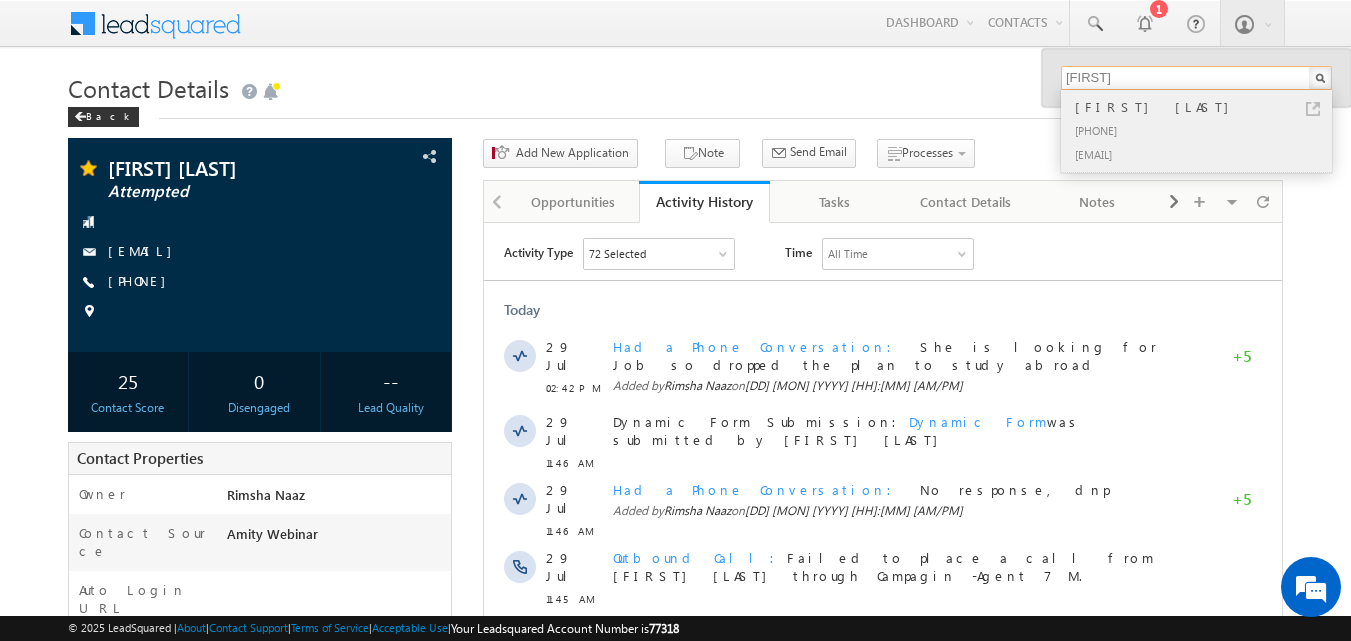 type on "Rajeev" 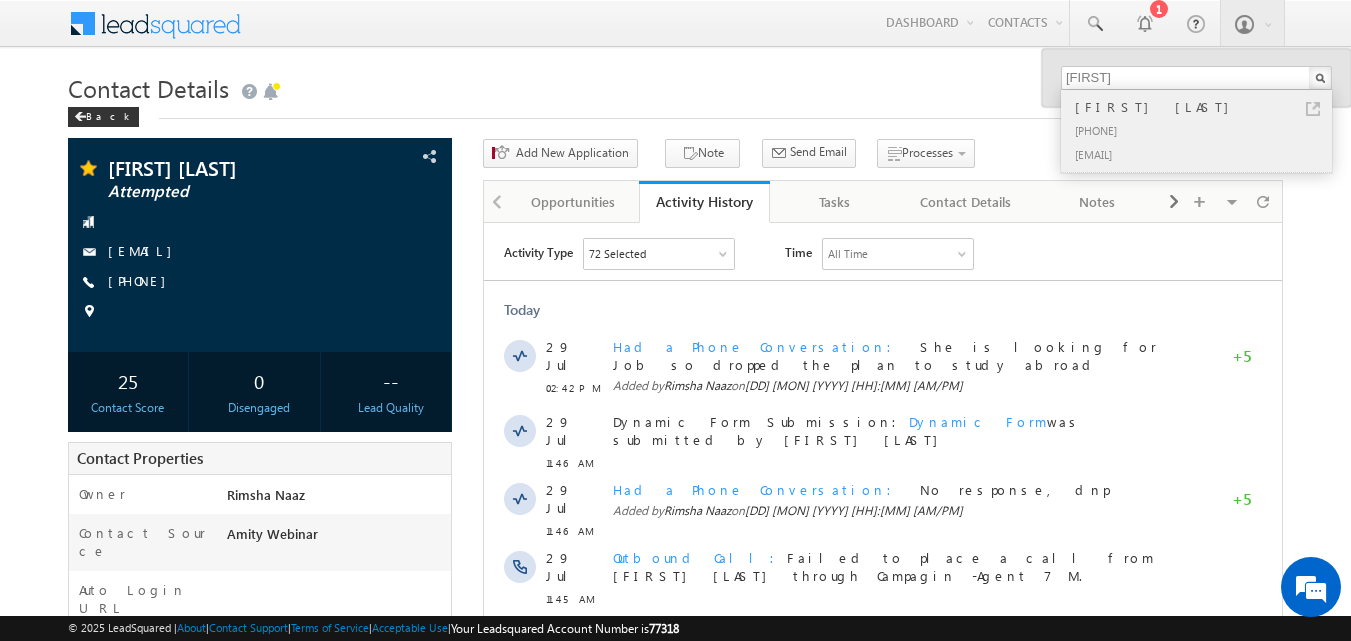 click on "rajeevsharma7664@gmail.com" at bounding box center (1205, 154) 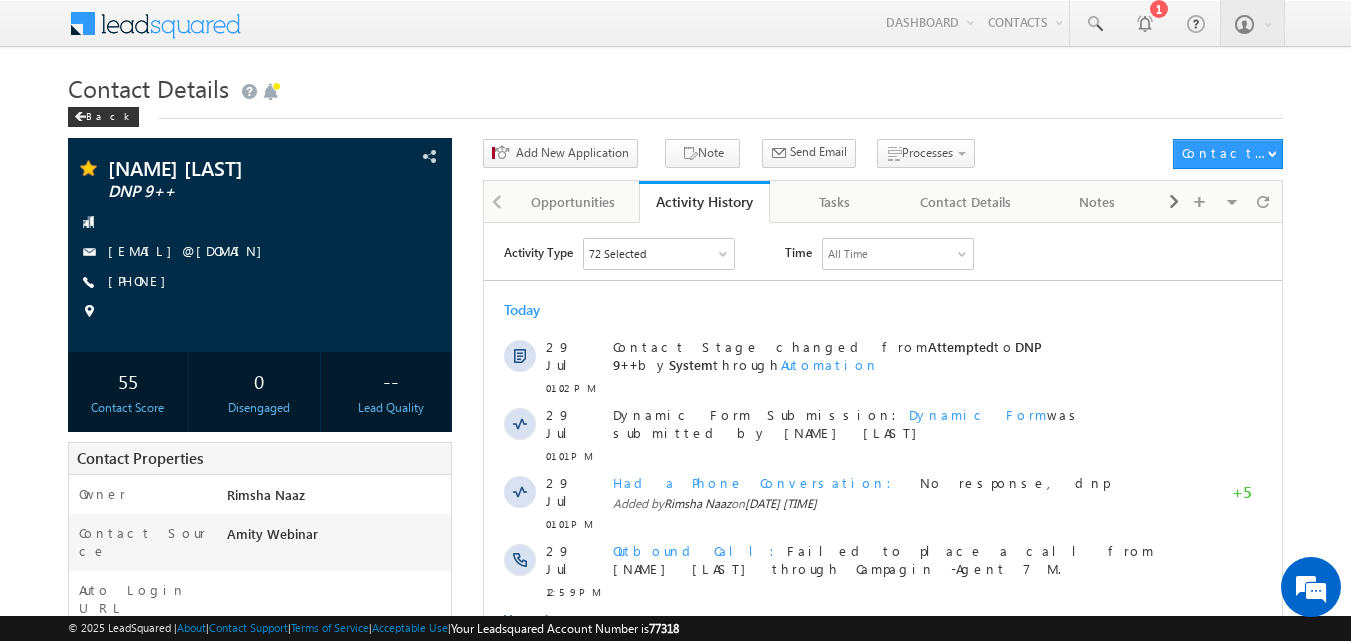scroll, scrollTop: 0, scrollLeft: 0, axis: both 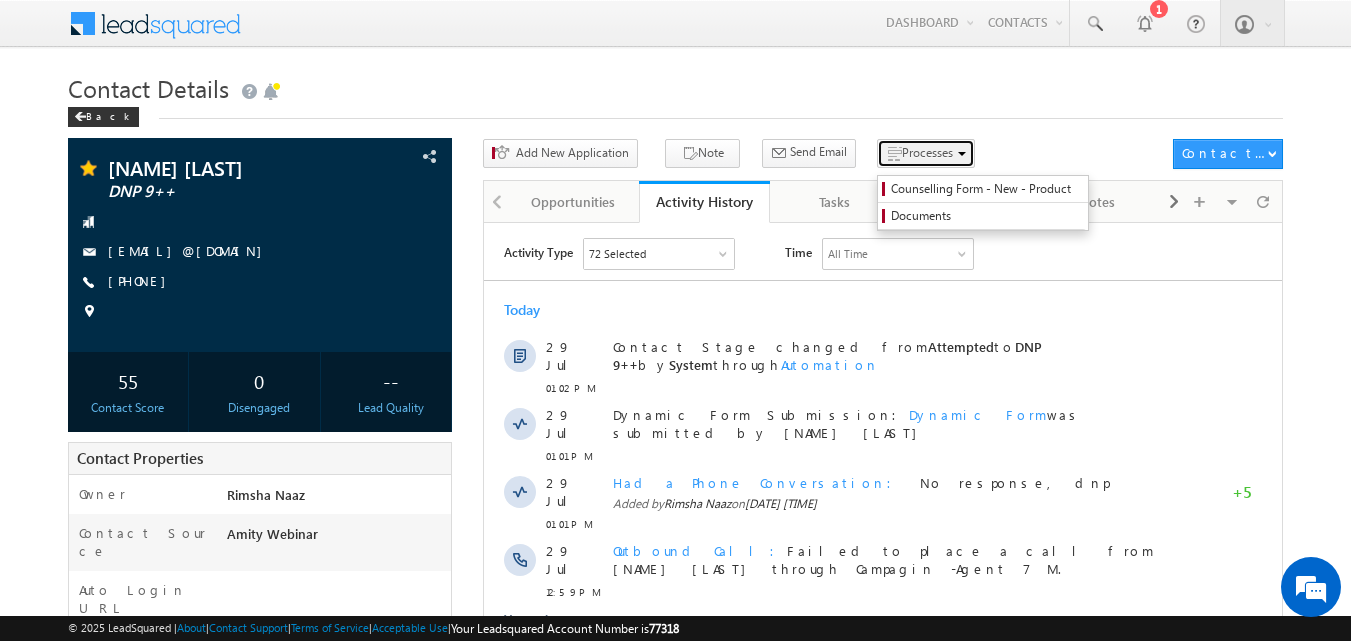 click on "Processes" at bounding box center (927, 152) 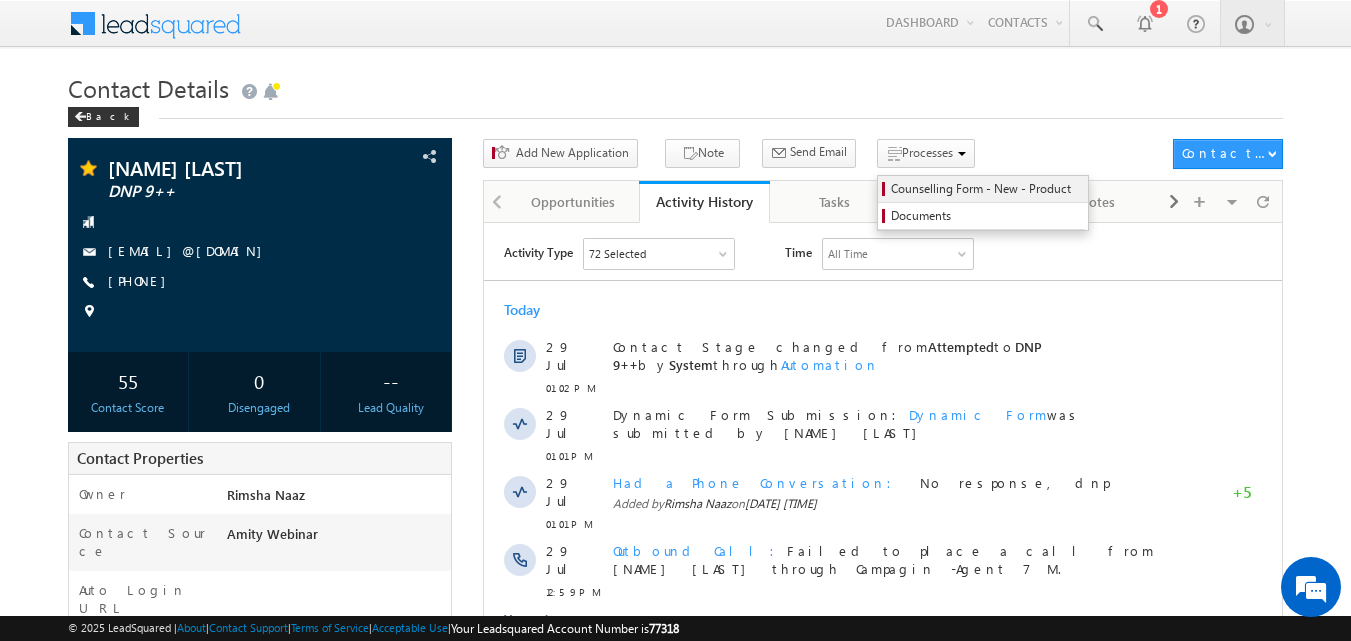 click on "Counselling Form - New - Product" at bounding box center (986, 189) 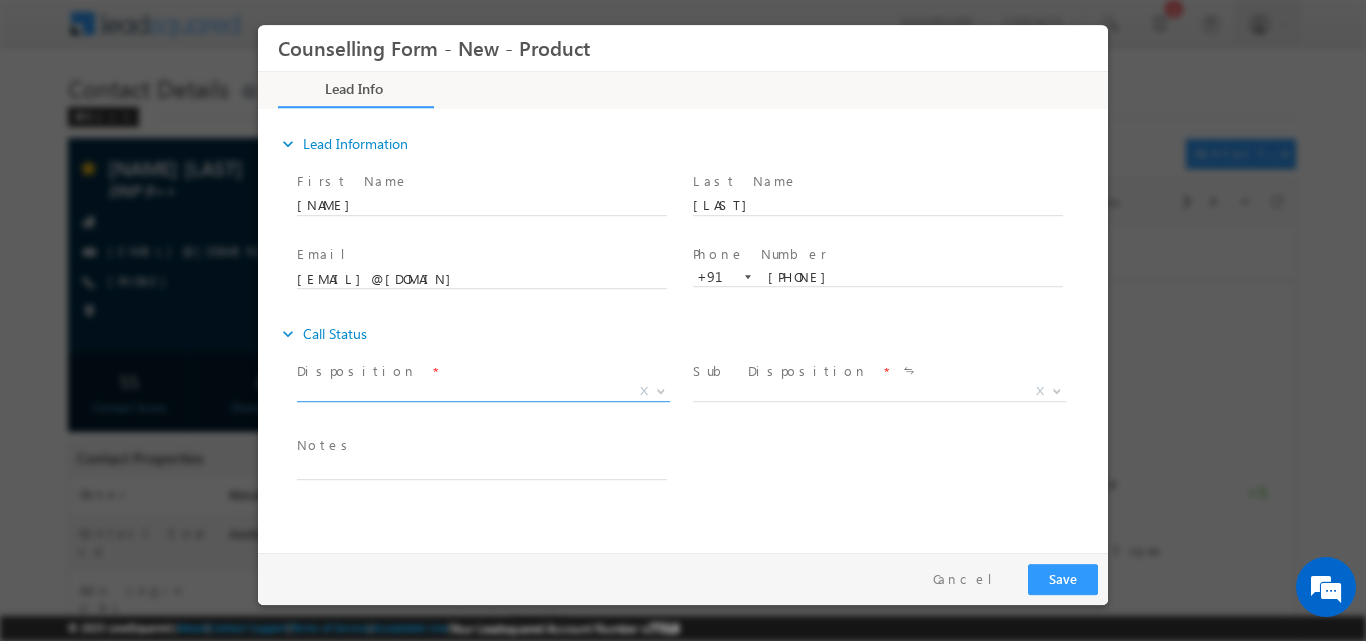 scroll, scrollTop: 0, scrollLeft: 0, axis: both 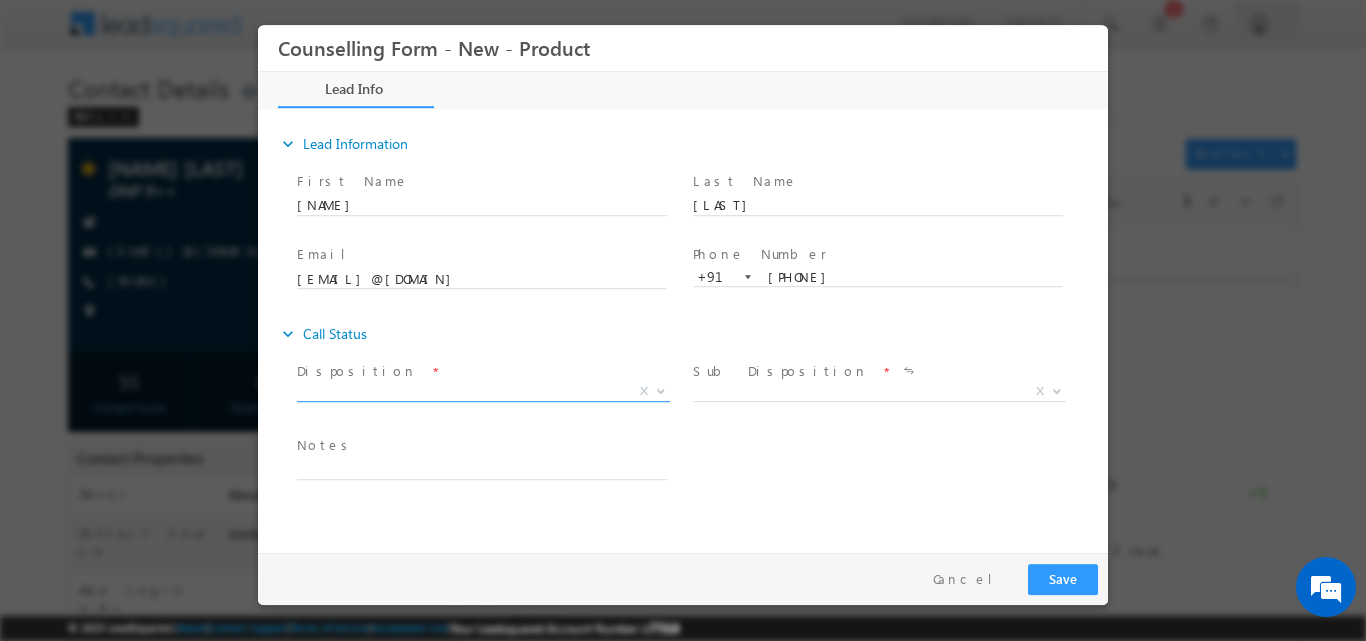 click at bounding box center [659, 390] 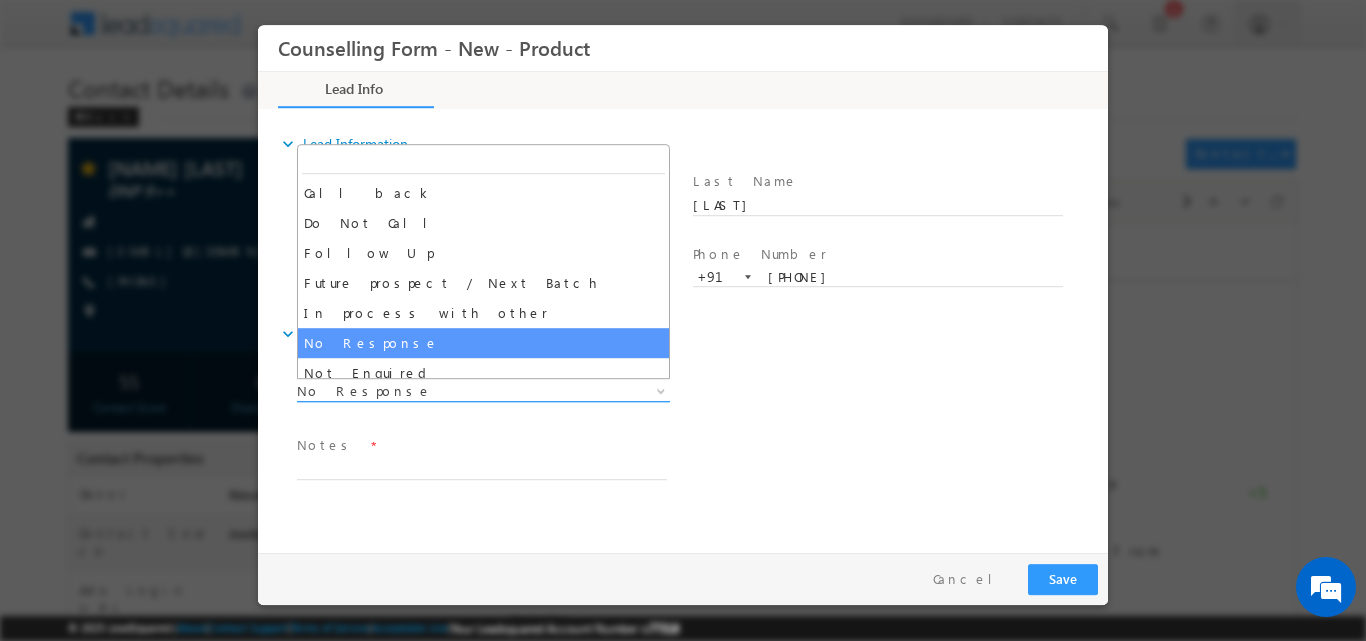 click at bounding box center [659, 390] 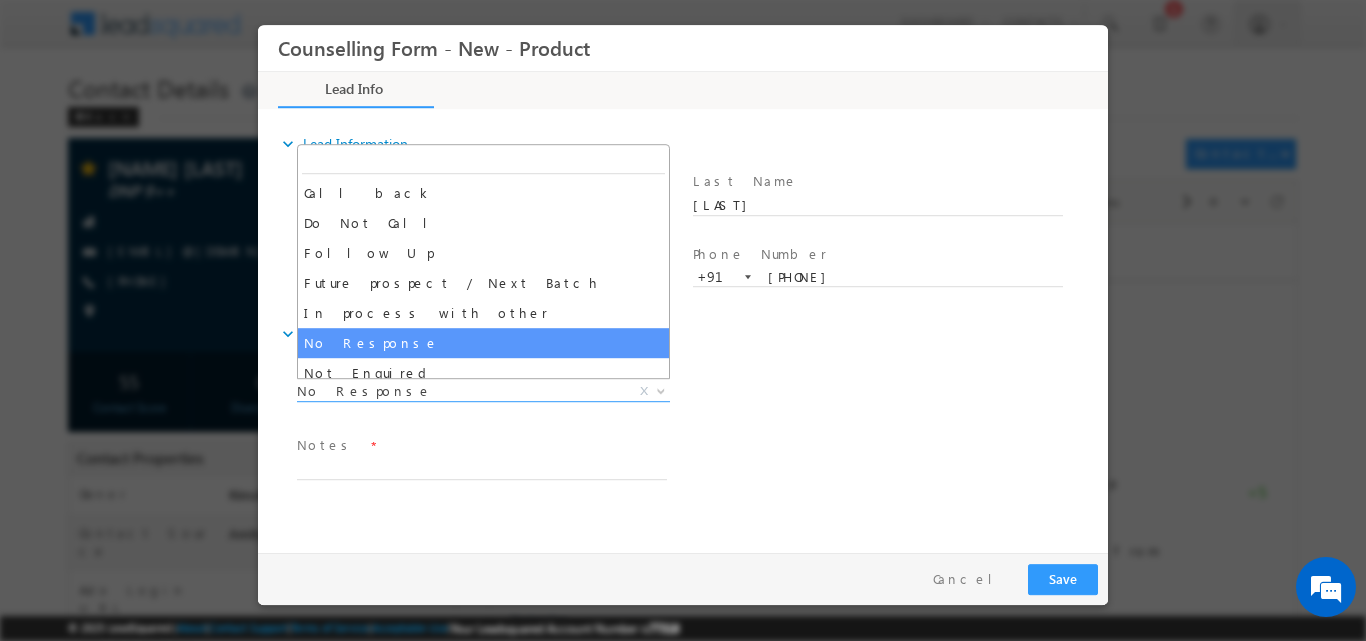 scroll, scrollTop: 160, scrollLeft: 0, axis: vertical 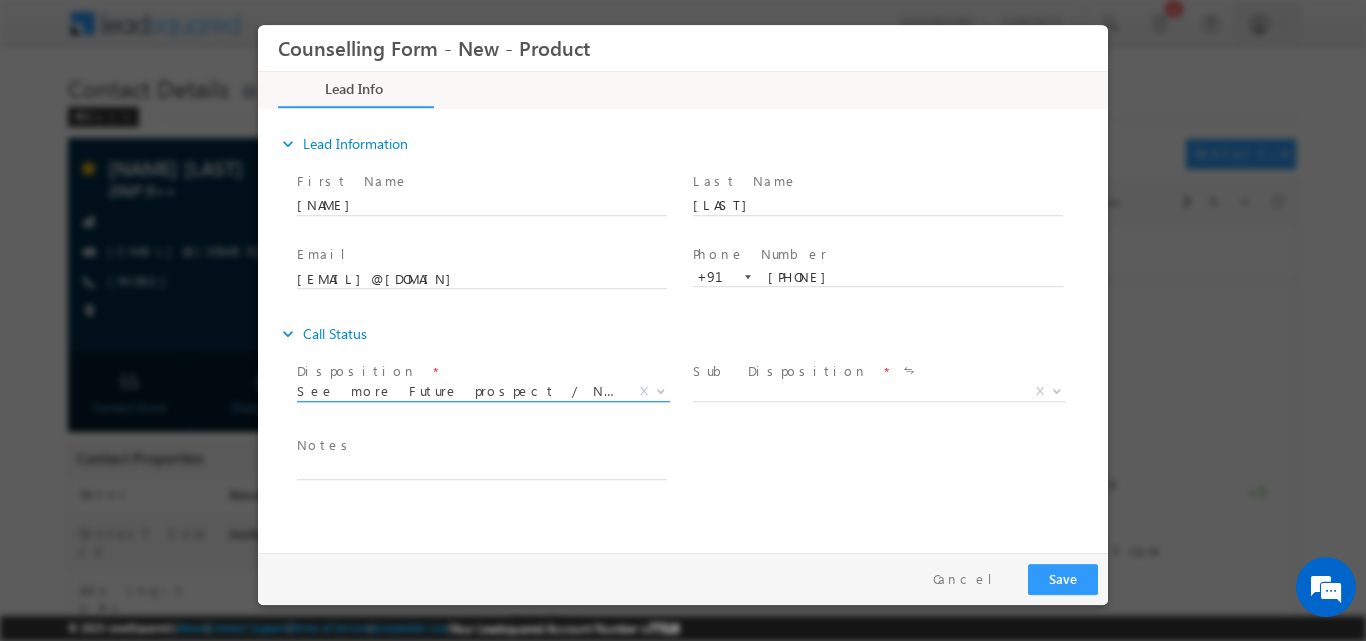 click at bounding box center (659, 390) 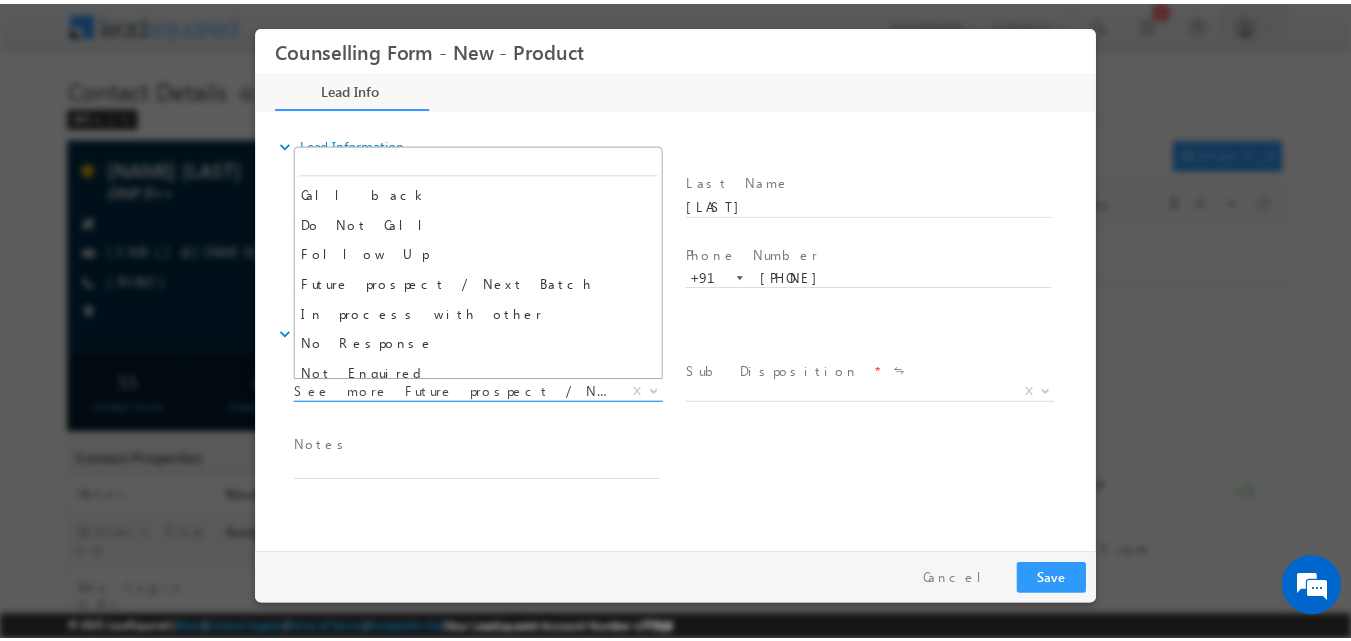 scroll, scrollTop: 160, scrollLeft: 0, axis: vertical 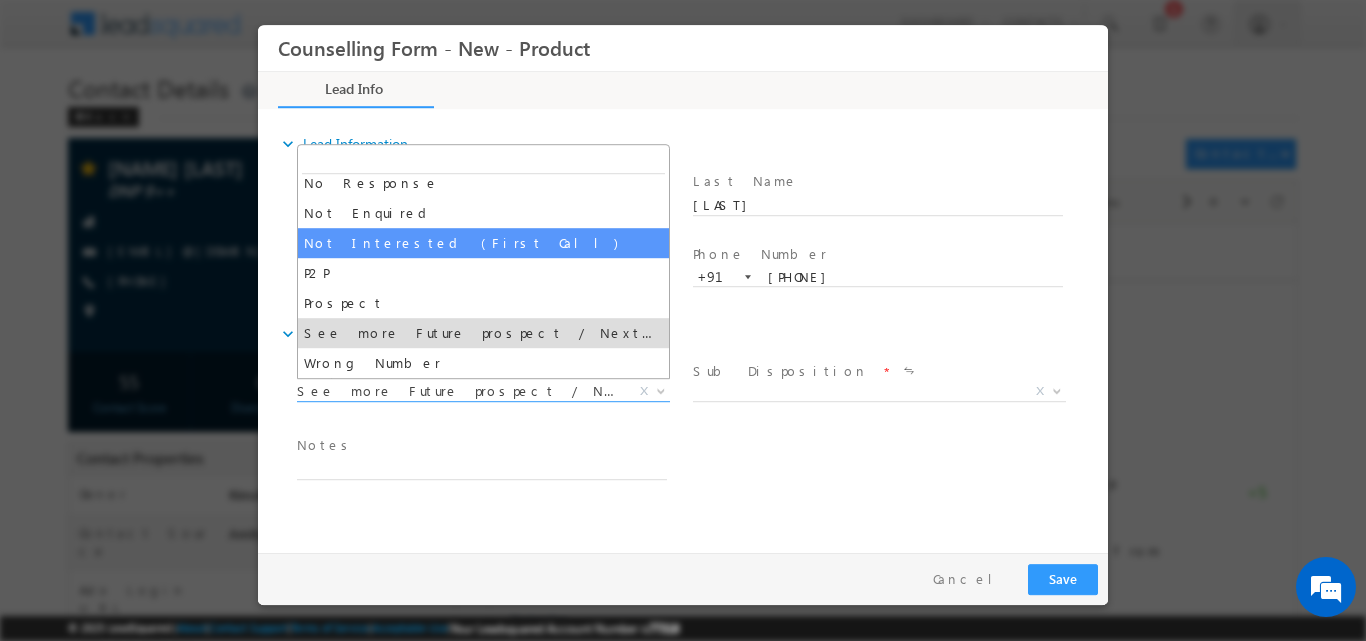 select on "Not Interested (First Call)" 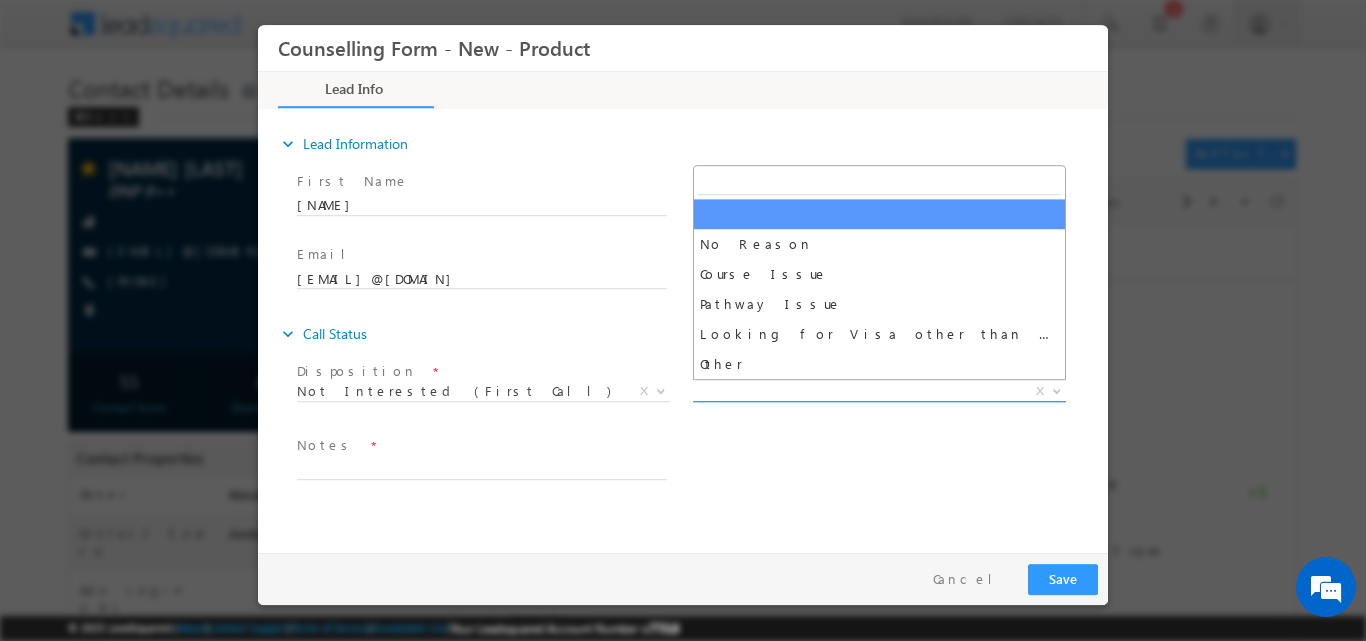 click on "X" at bounding box center (879, 391) 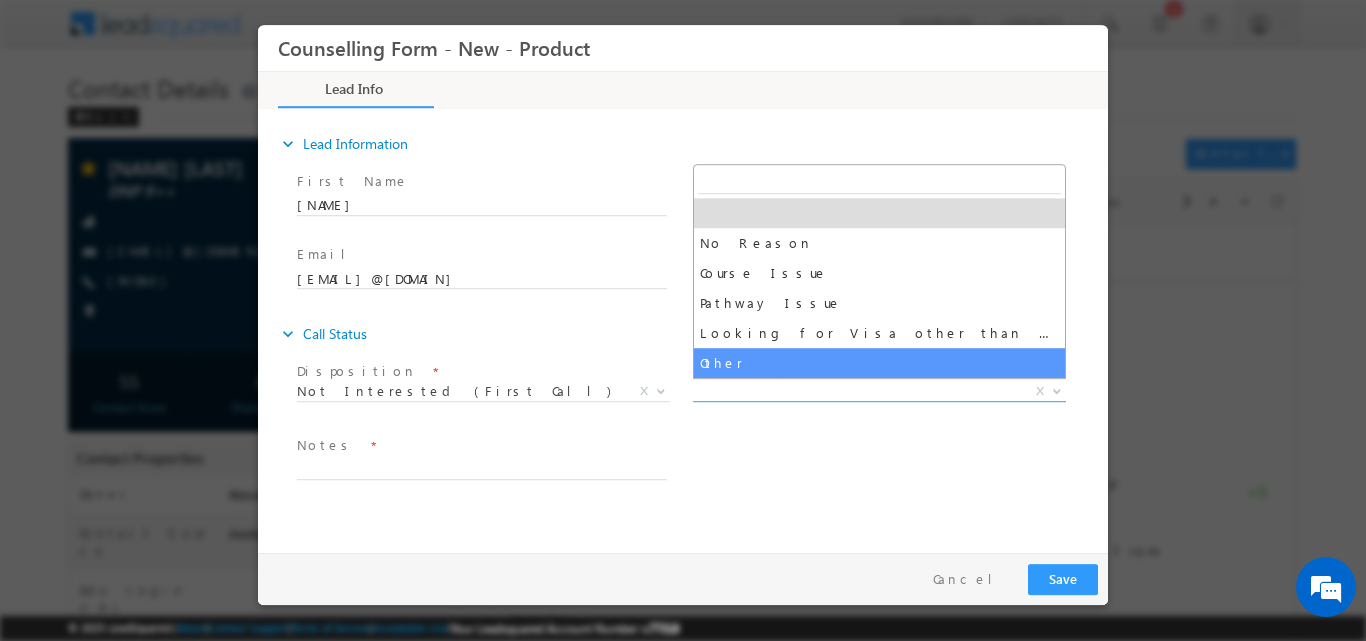 select on "Other" 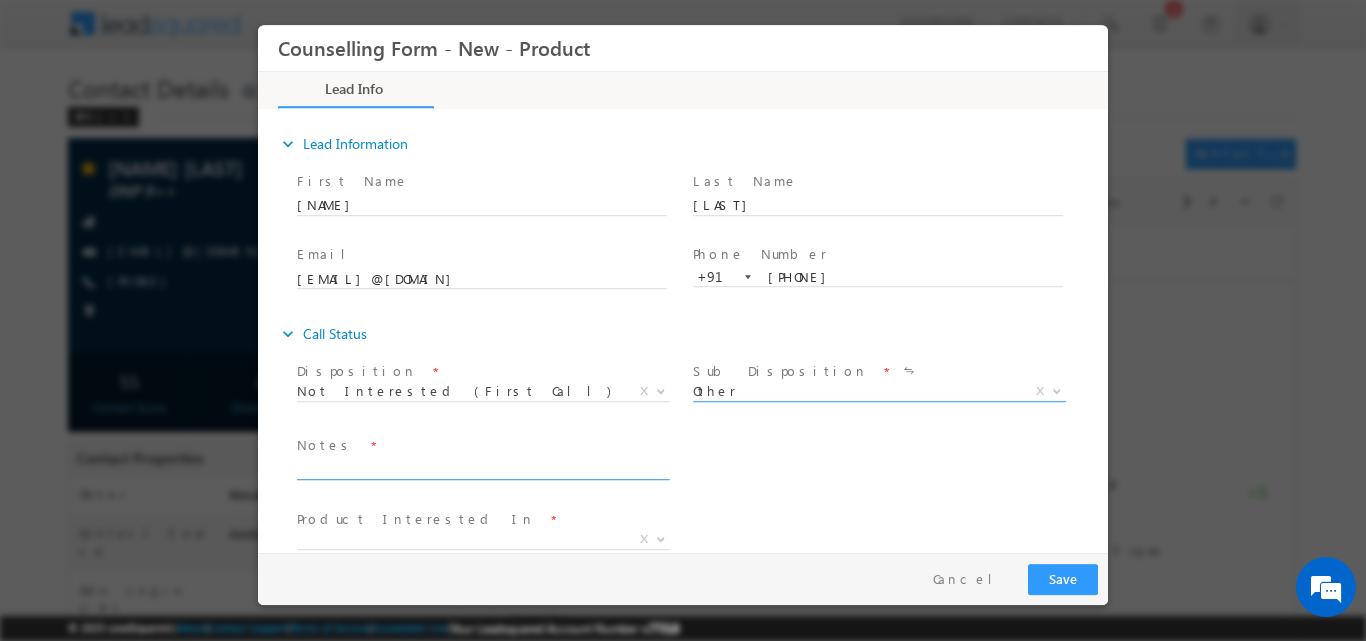 click at bounding box center [482, 467] 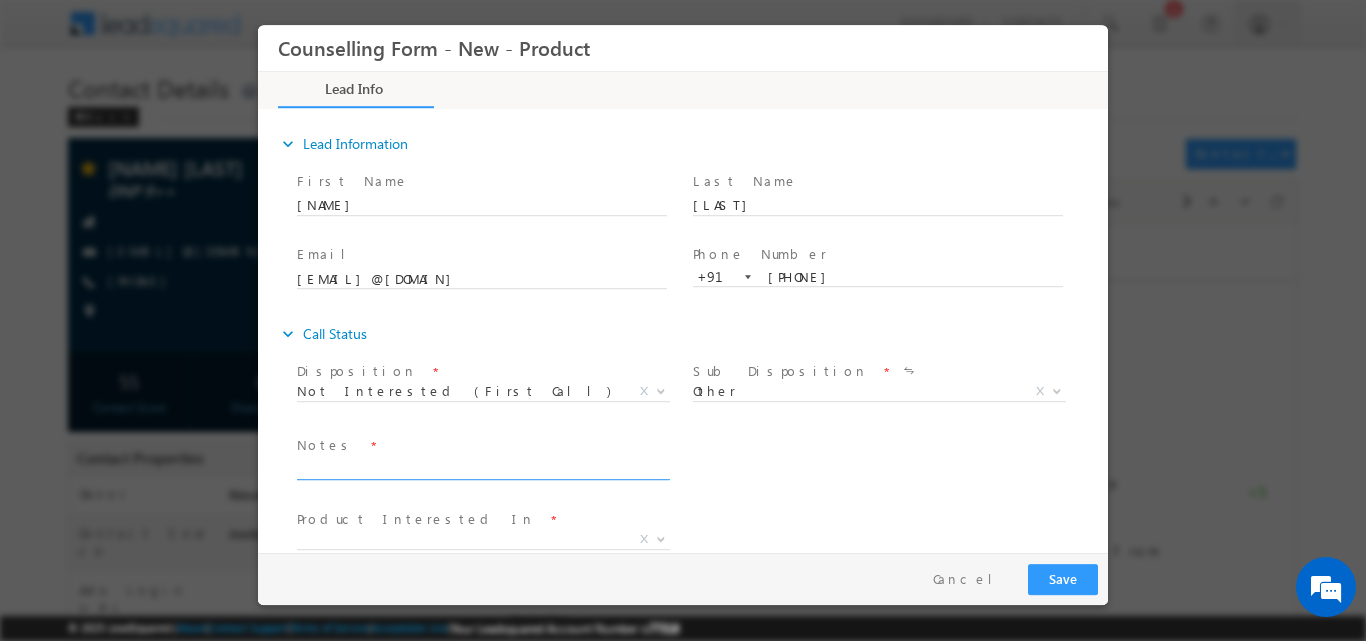 paste on "His parents are not ready as they can't afford it." 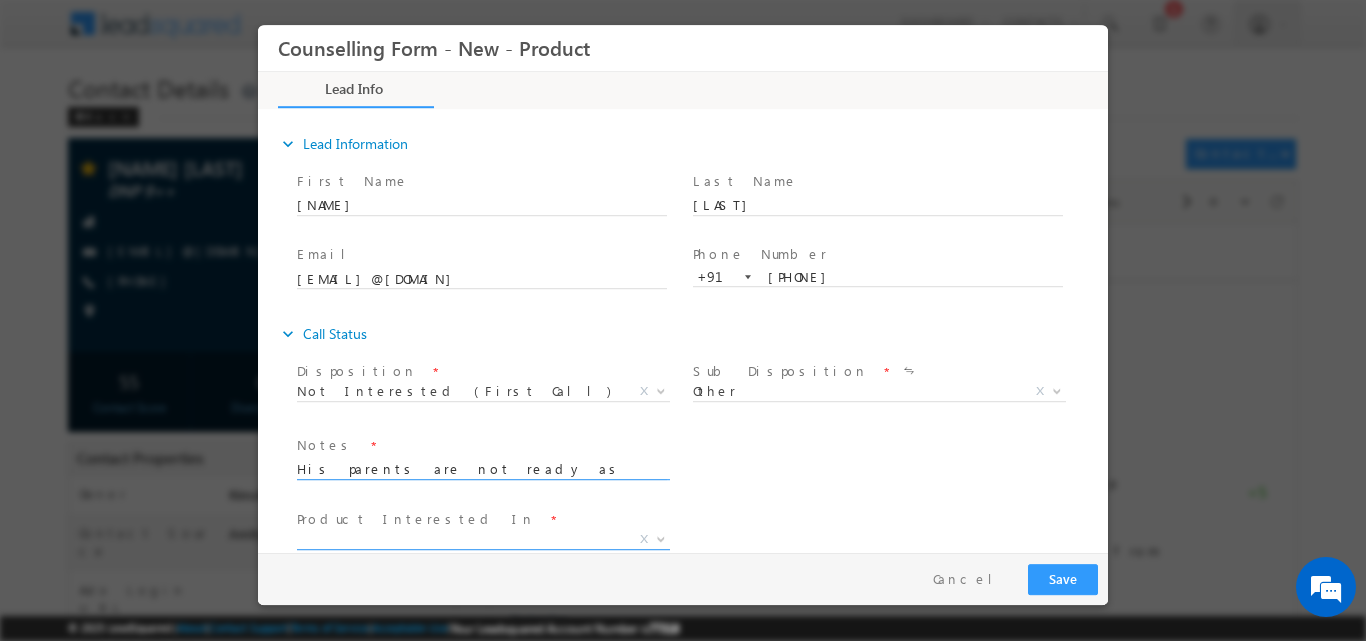 type on "His parents are not ready as they can't afford it." 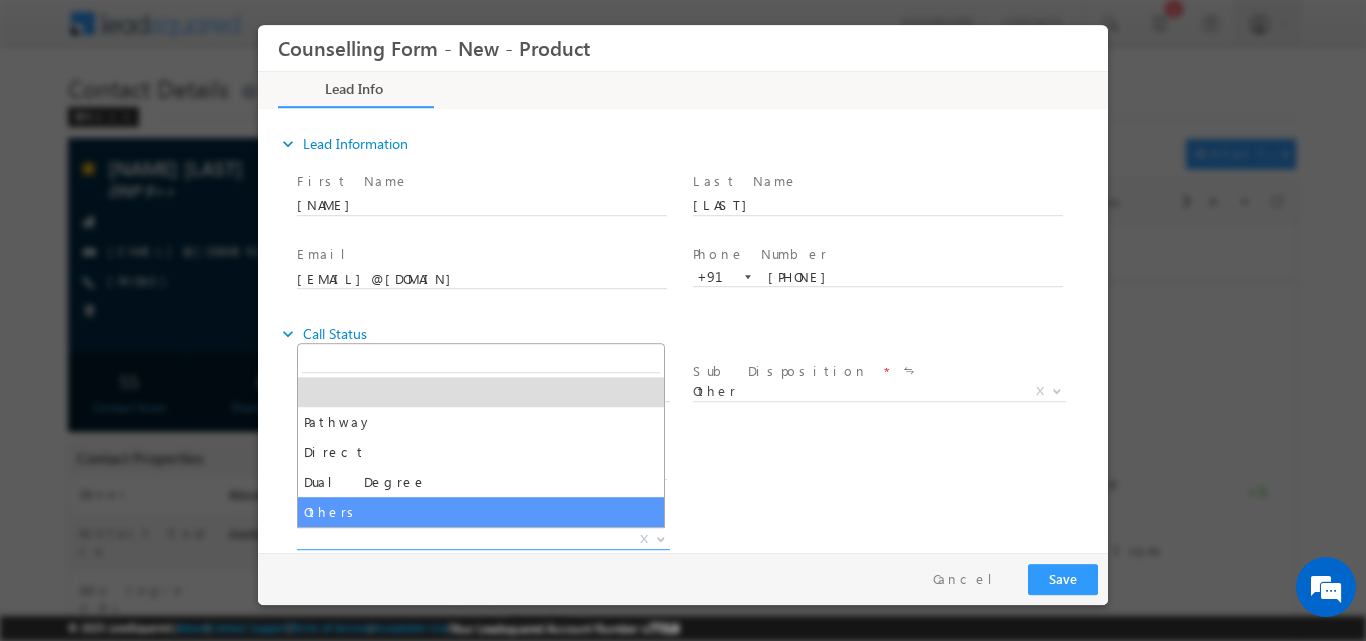 select on "Others" 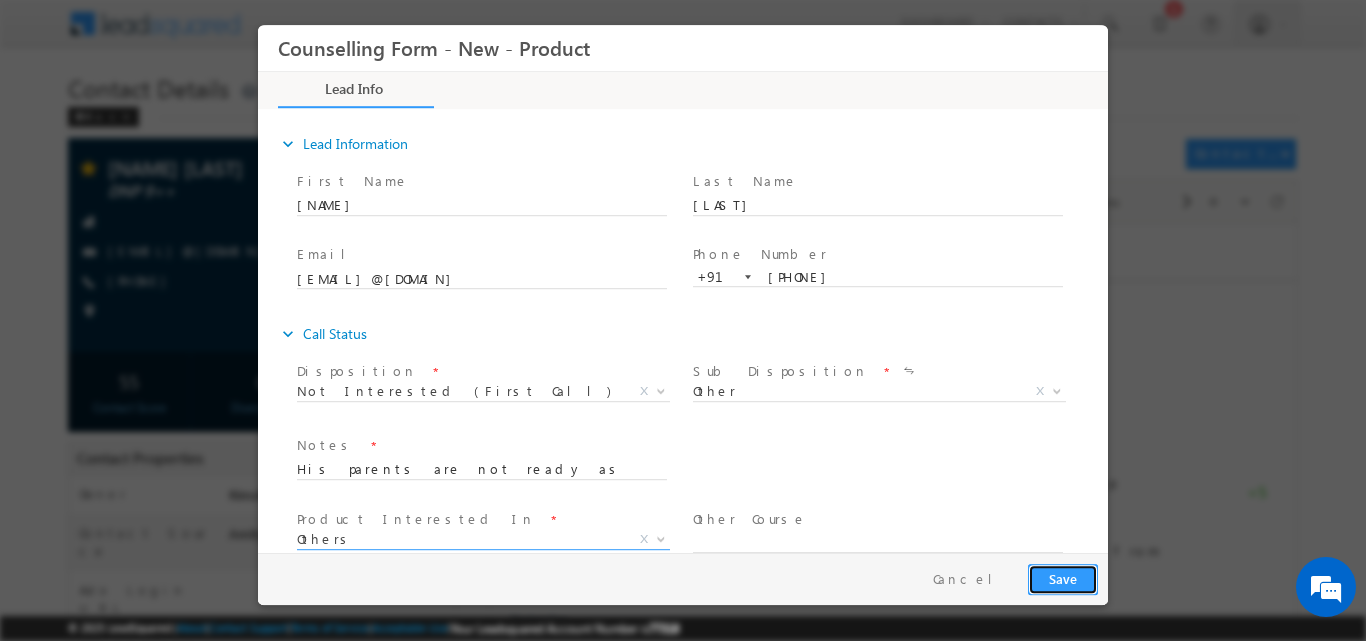 click on "Save" at bounding box center [1063, 578] 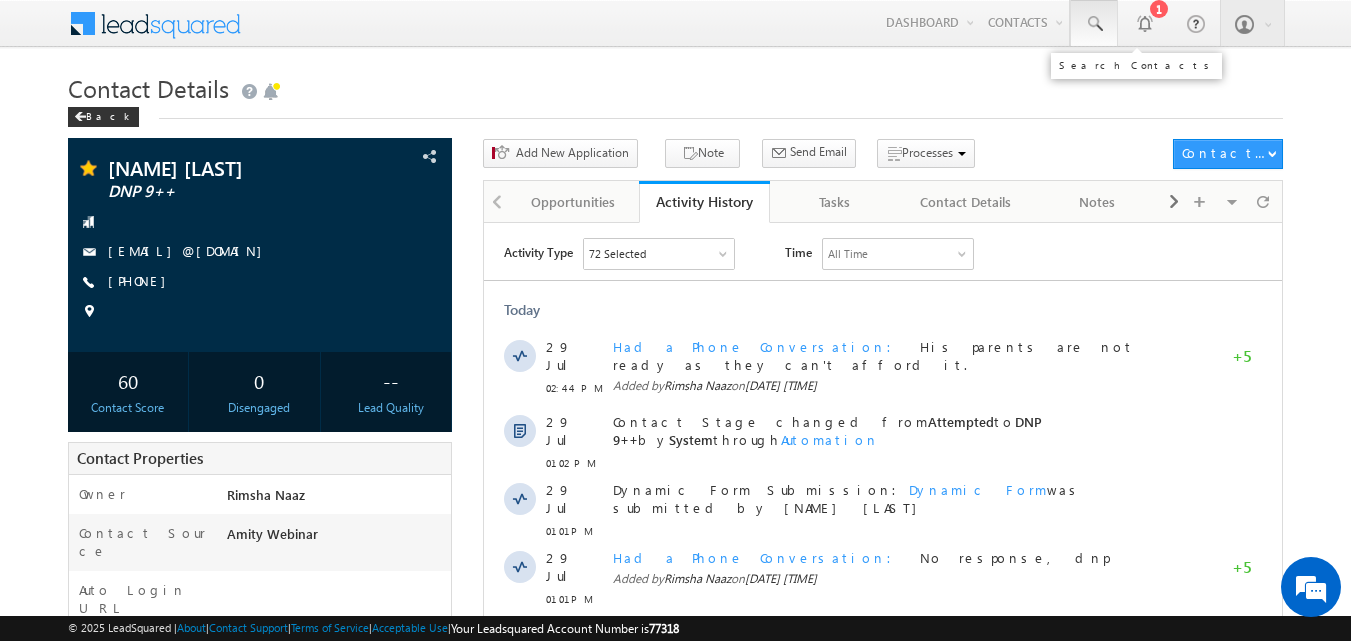 click at bounding box center [1094, 23] 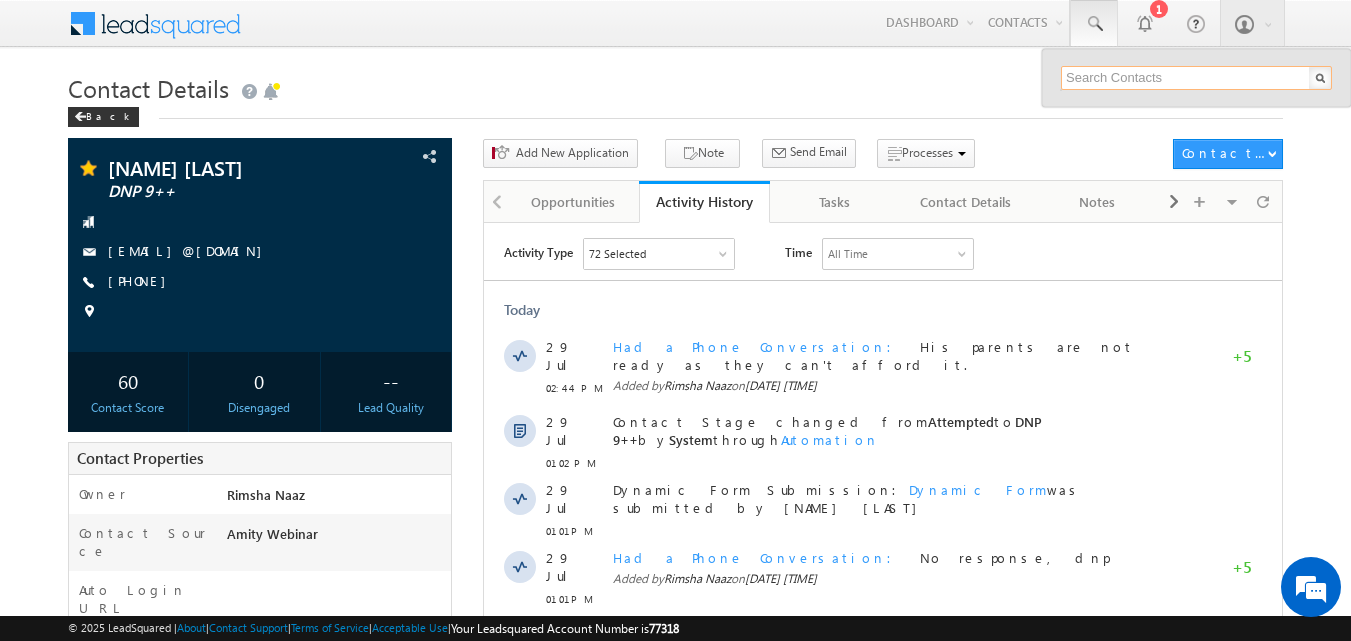 click at bounding box center (1196, 78) 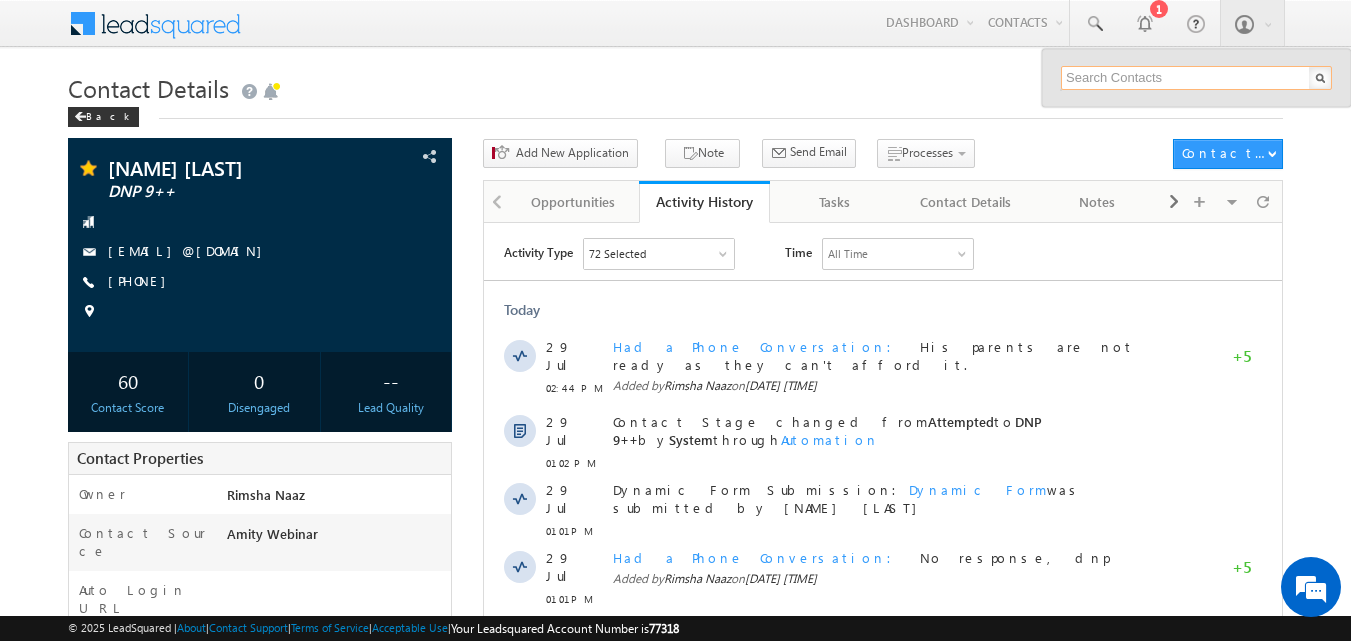 paste on "Prakhar Gupta" 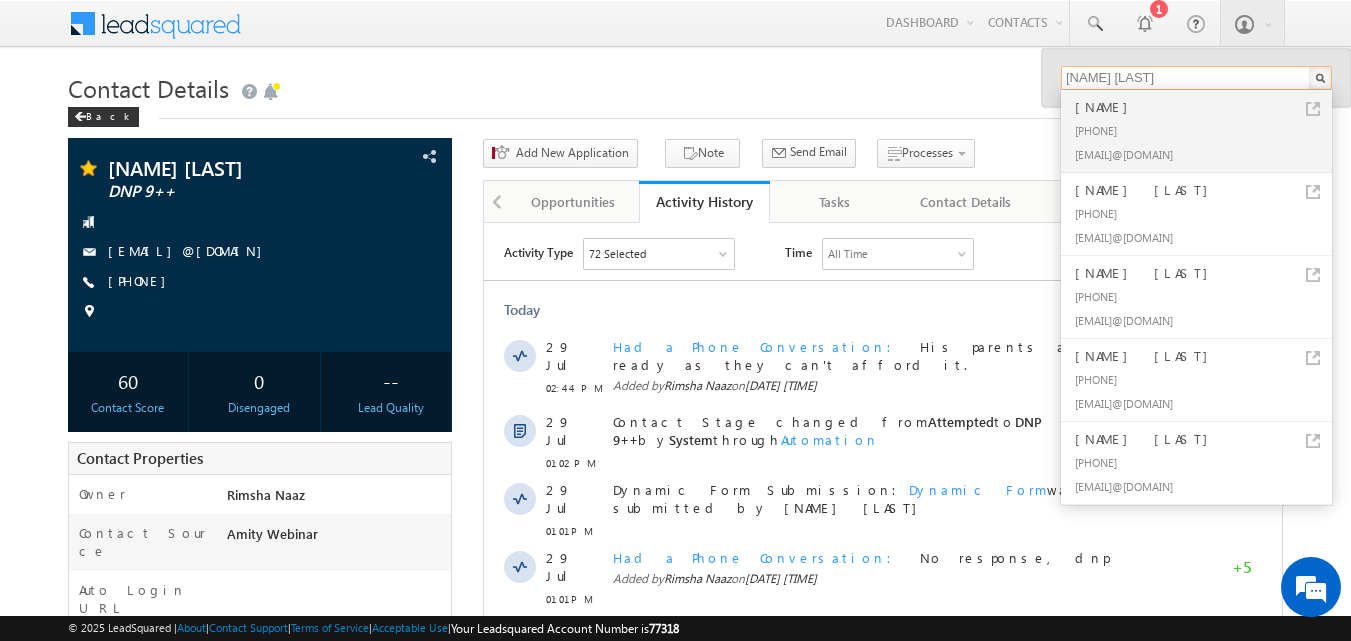 drag, startPoint x: 1194, startPoint y: 78, endPoint x: 918, endPoint y: 106, distance: 277.41666 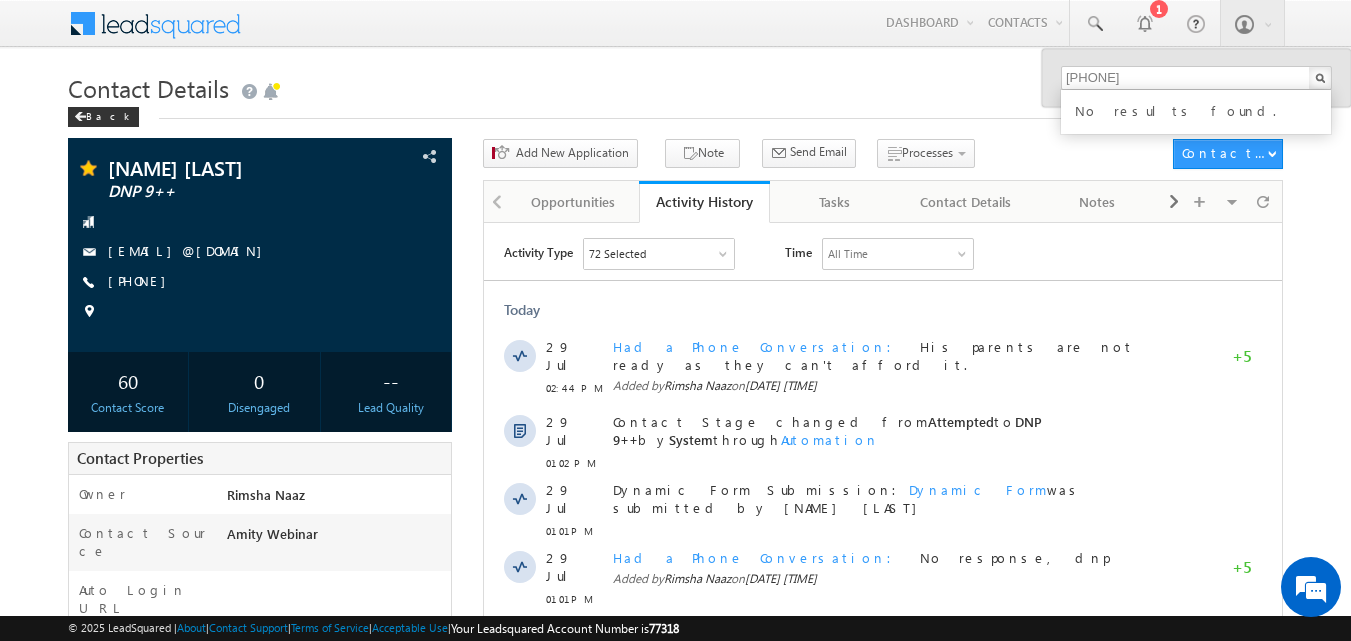 click on "Contact Details" at bounding box center [676, 86] 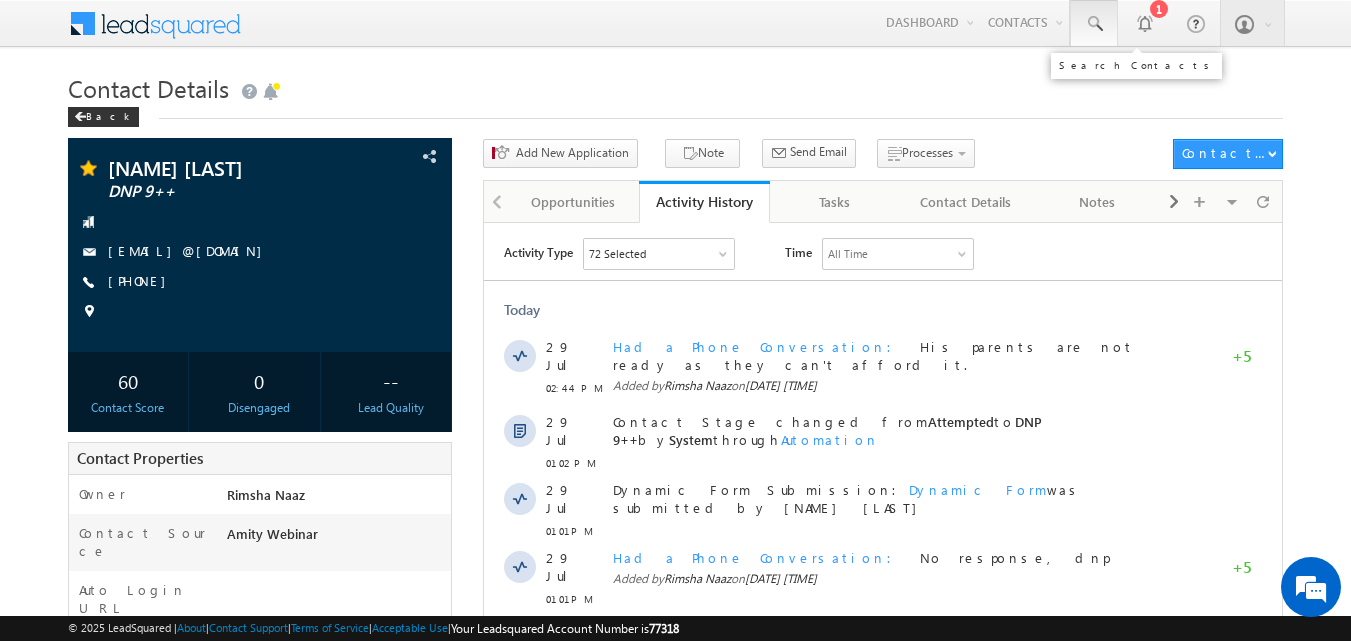 click at bounding box center (1094, 24) 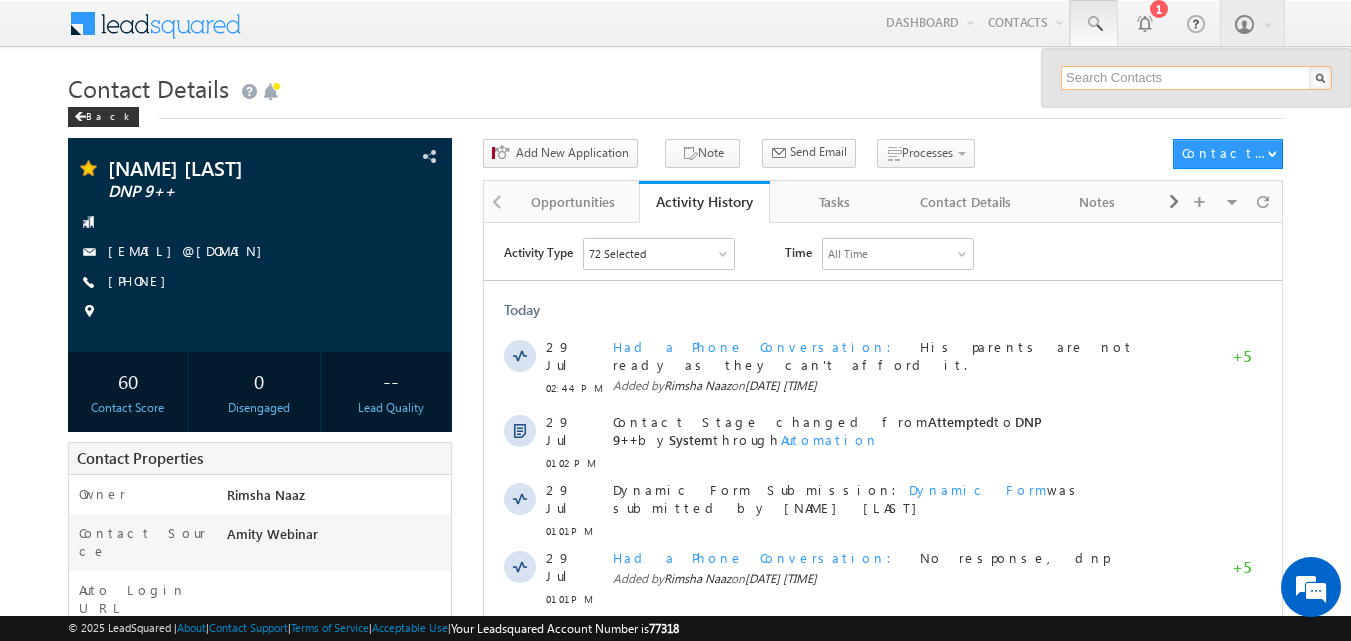 click at bounding box center (1196, 78) 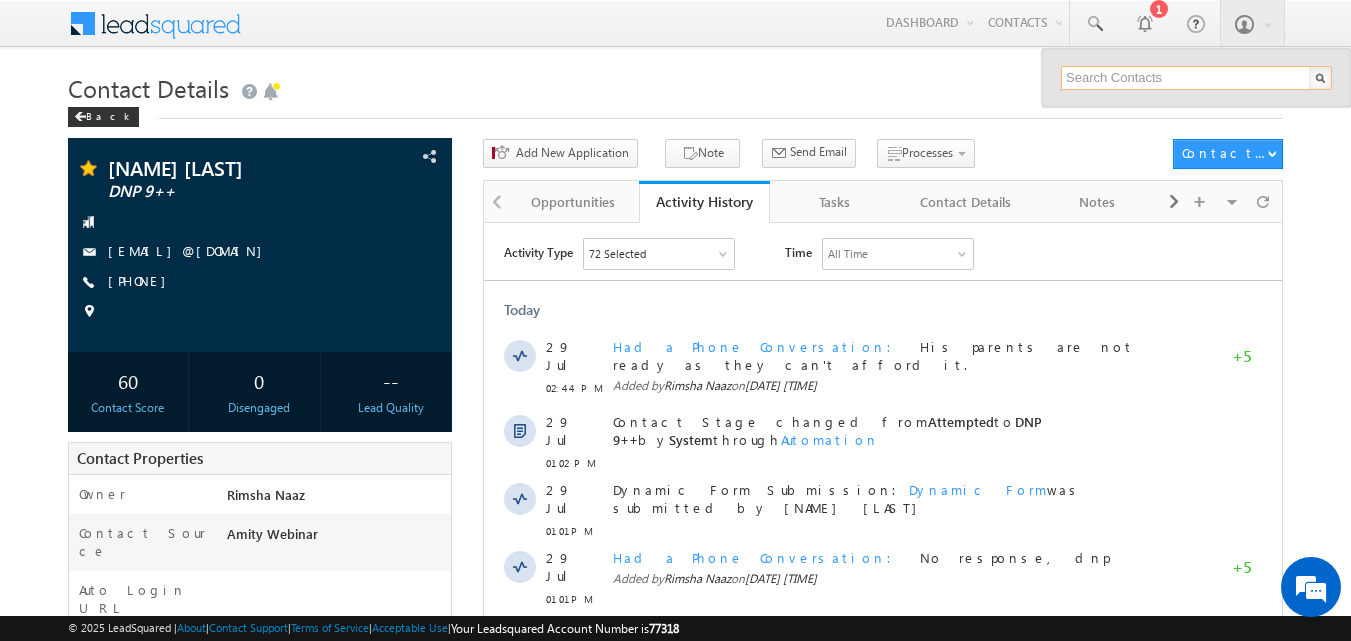 click at bounding box center (1196, 78) 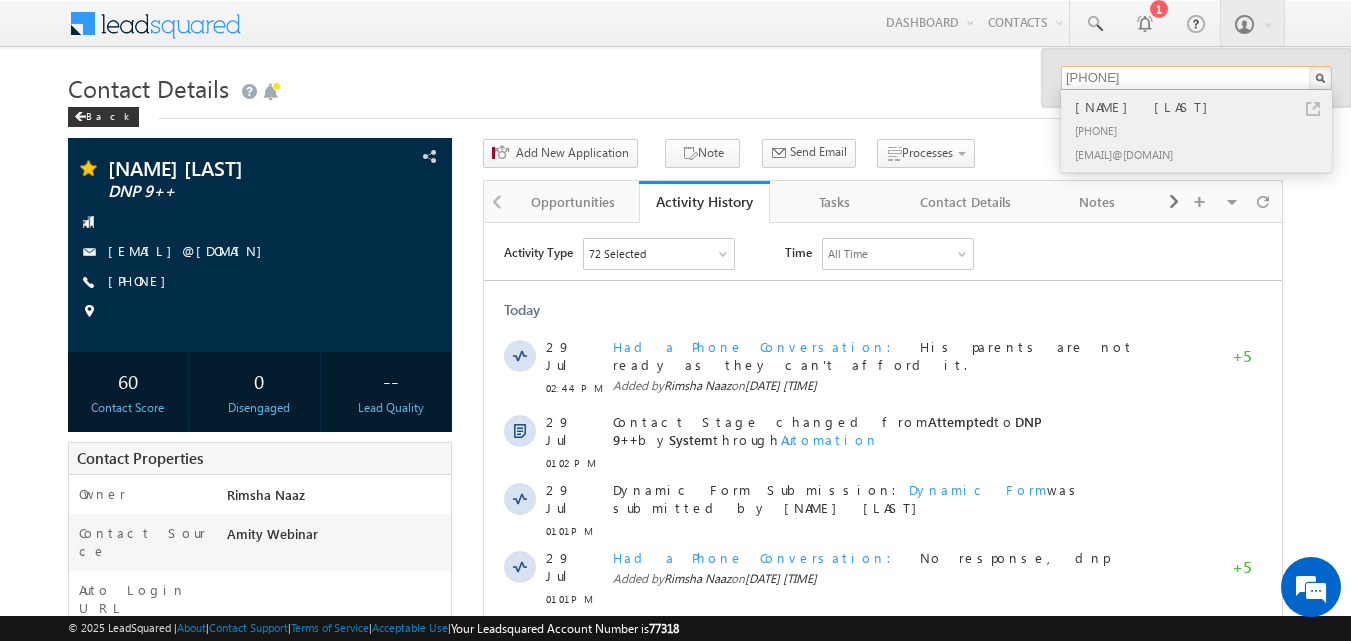 type on "[PHONE]" 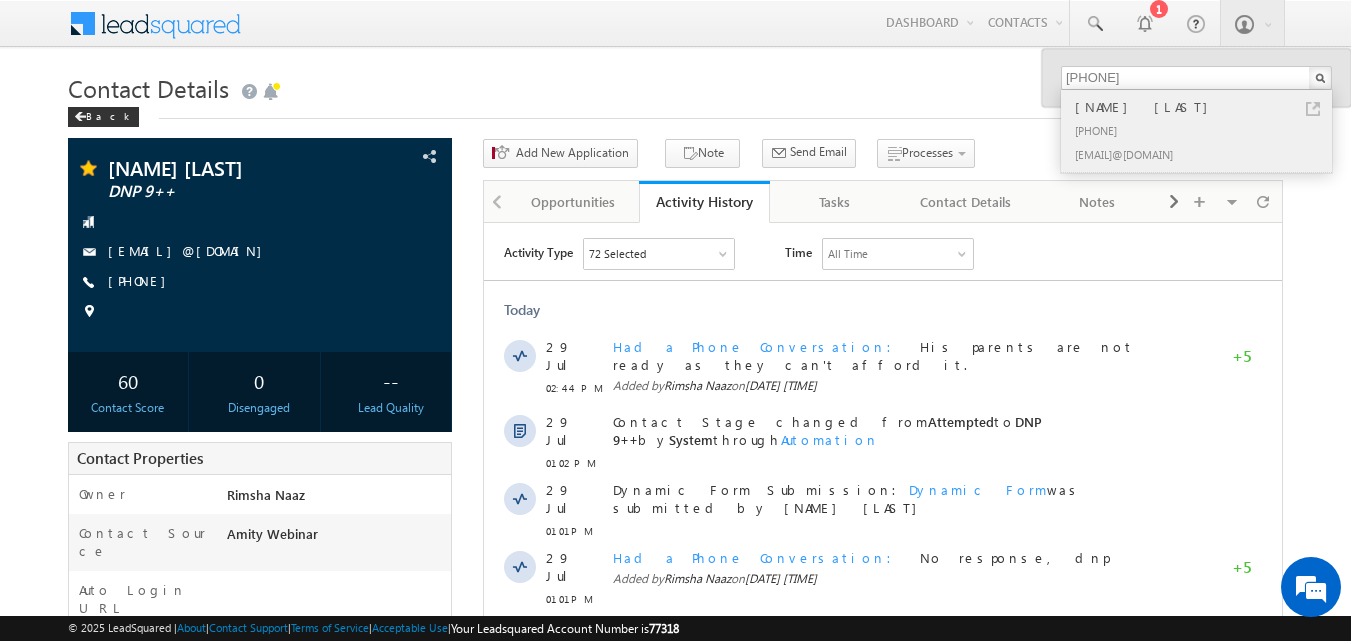click on "[PHONE]" at bounding box center [1205, 130] 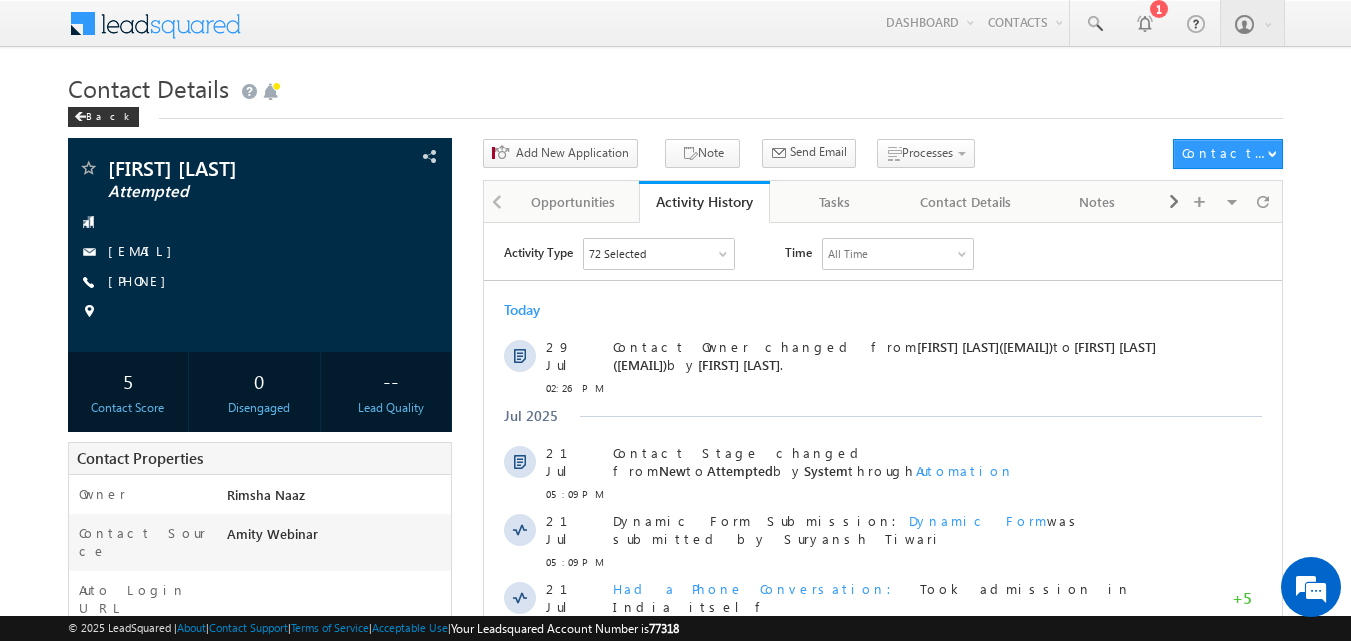 scroll, scrollTop: 0, scrollLeft: 0, axis: both 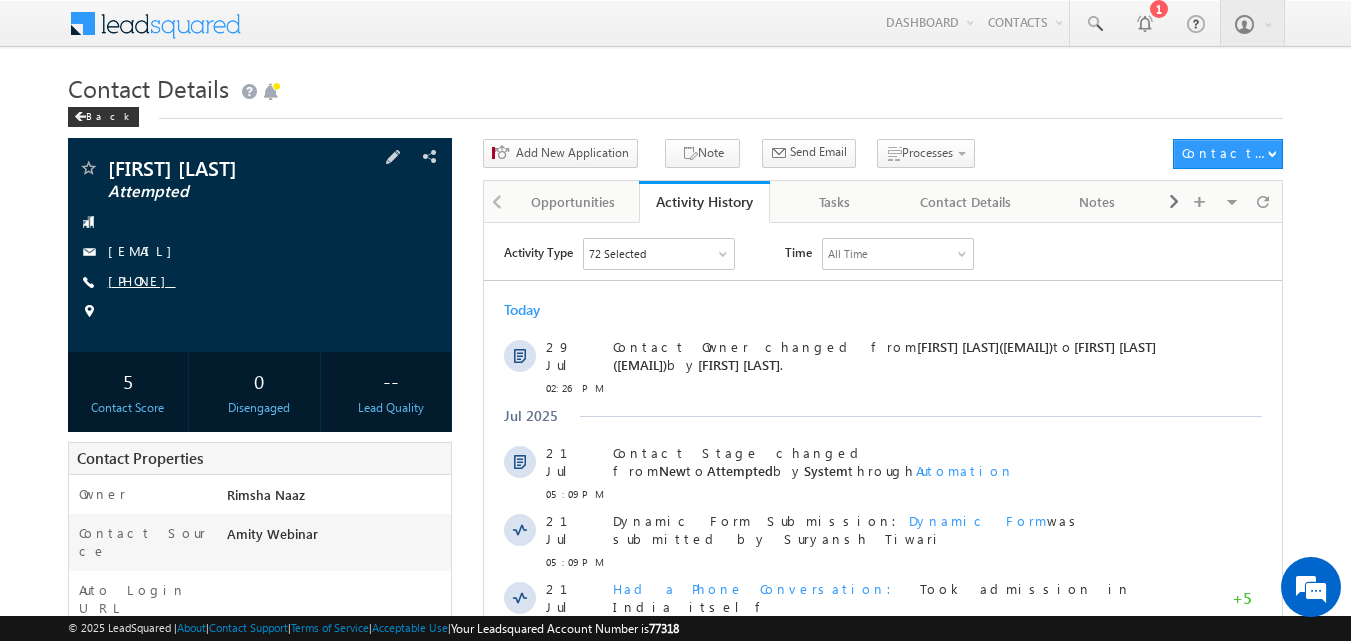 click on "[PHONE]" at bounding box center (142, 280) 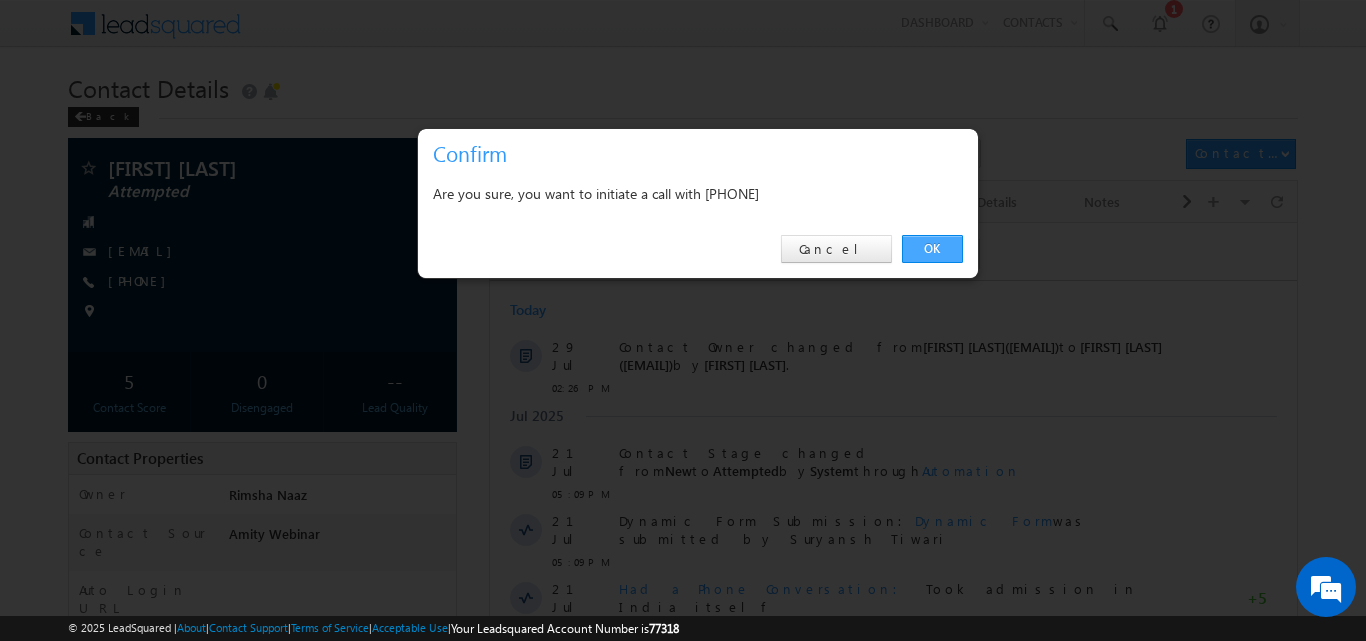 click on "OK" at bounding box center (932, 249) 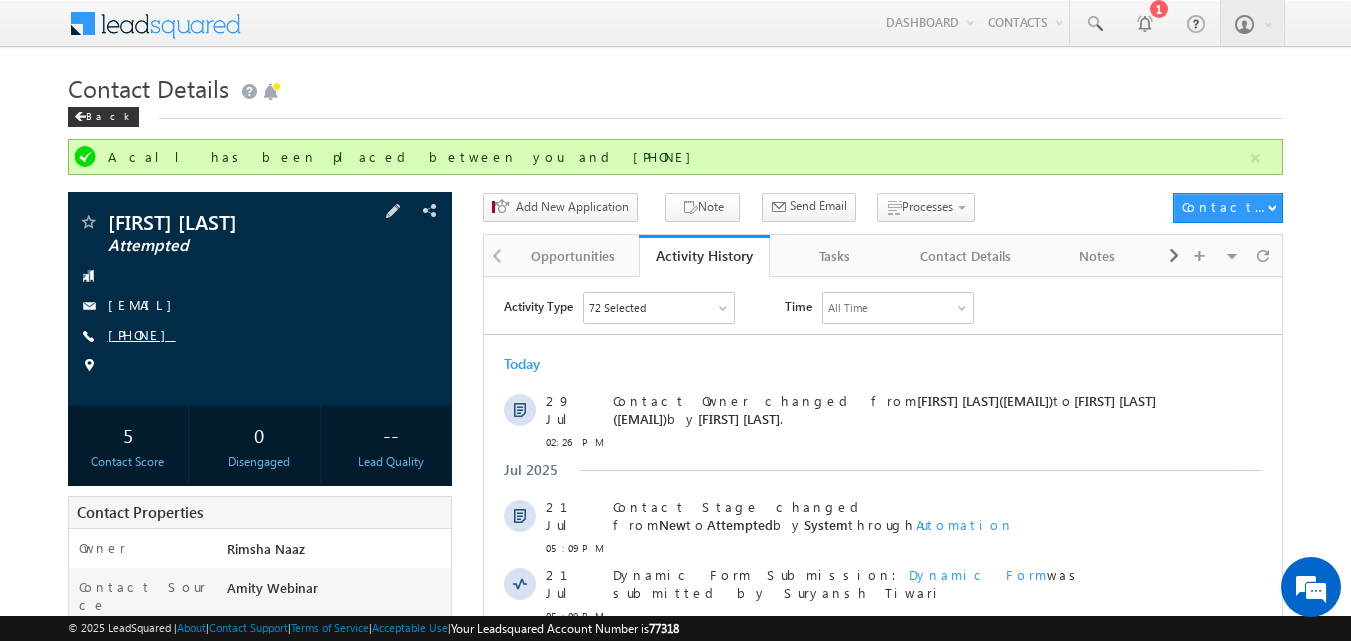 copy on "[PHONE]" 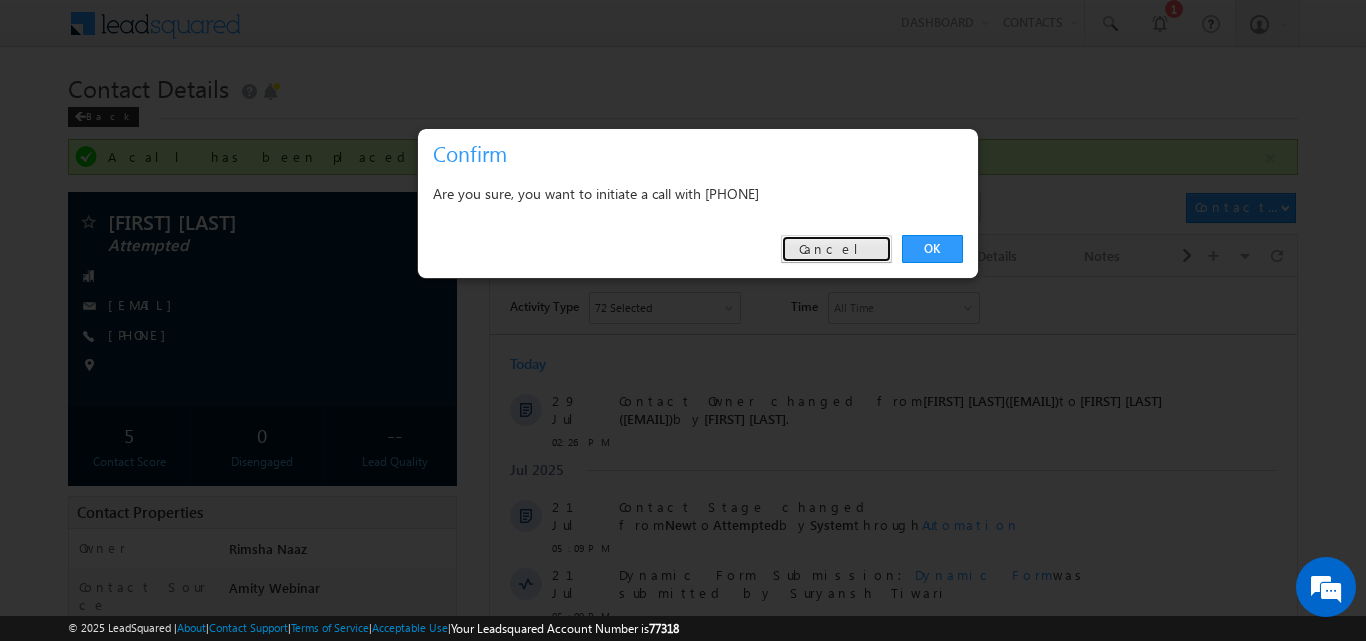 click on "Cancel" at bounding box center (836, 249) 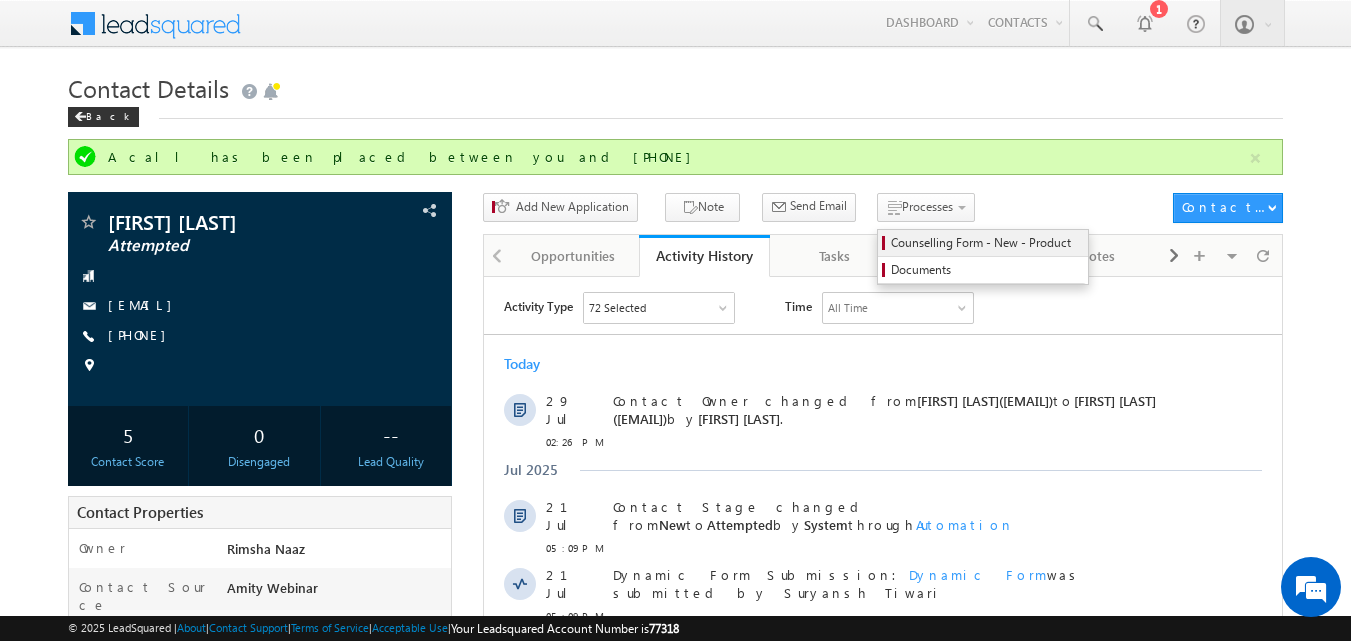 click on "Counselling Form - New - Product" at bounding box center [986, 243] 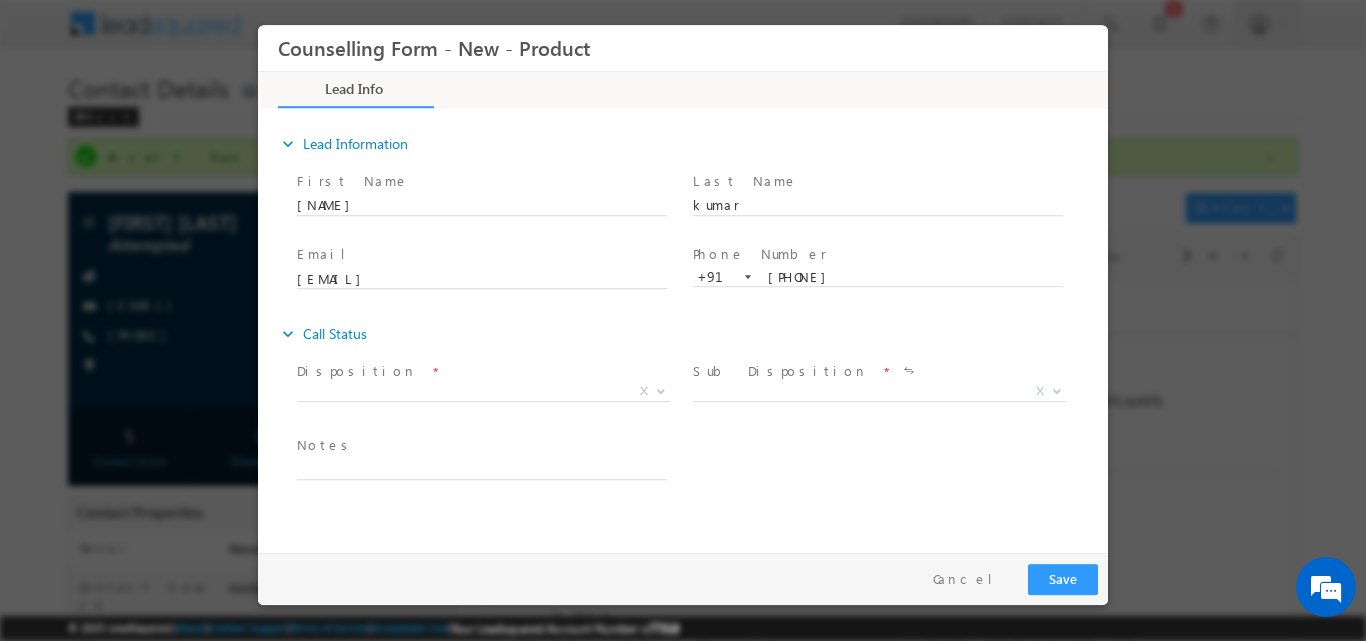 scroll, scrollTop: 0, scrollLeft: 0, axis: both 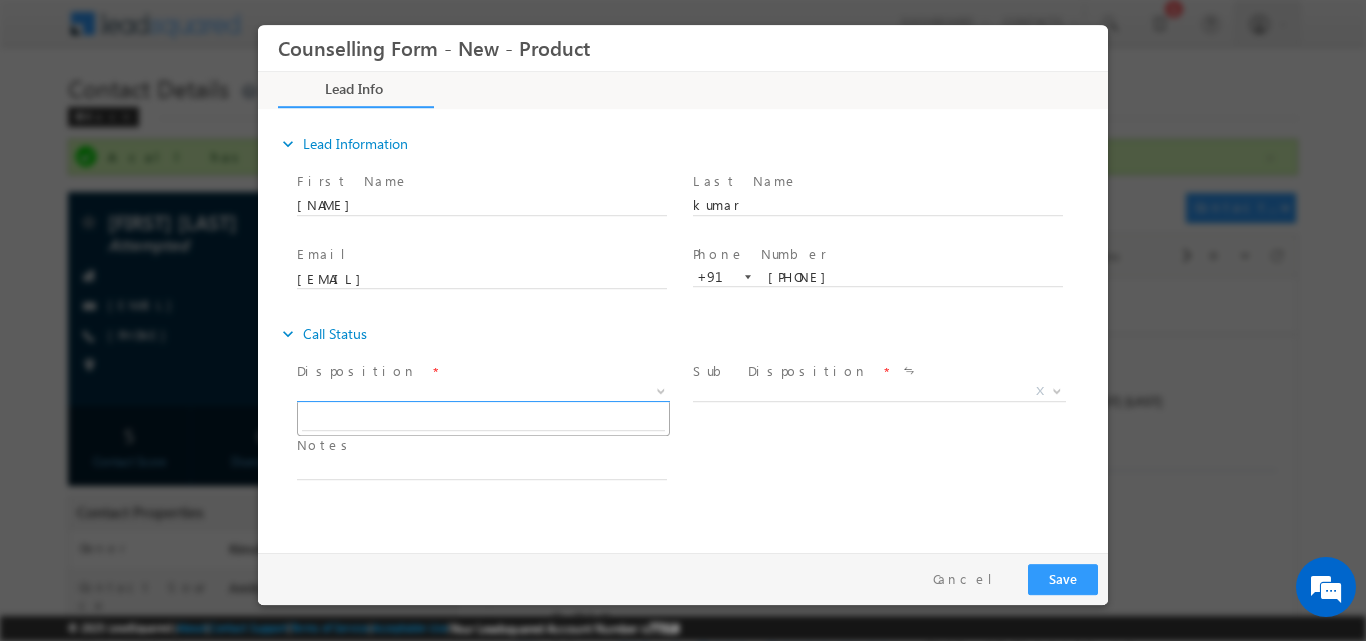click at bounding box center [661, 389] 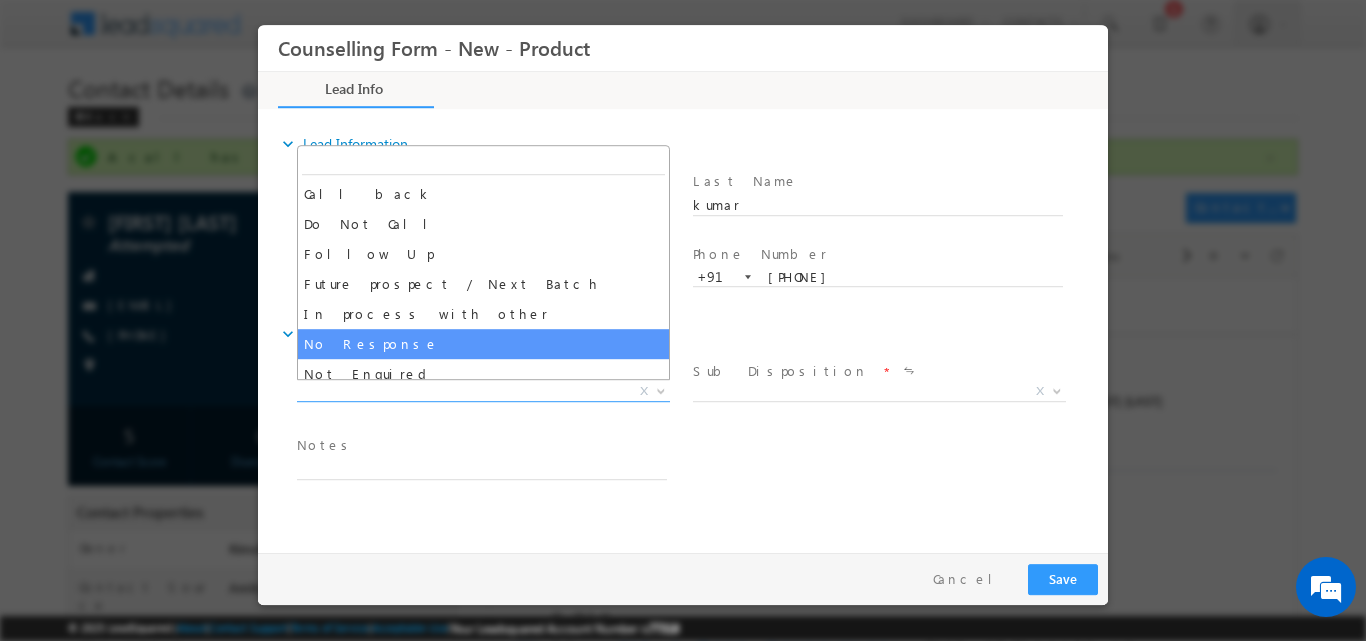 select on "No Response" 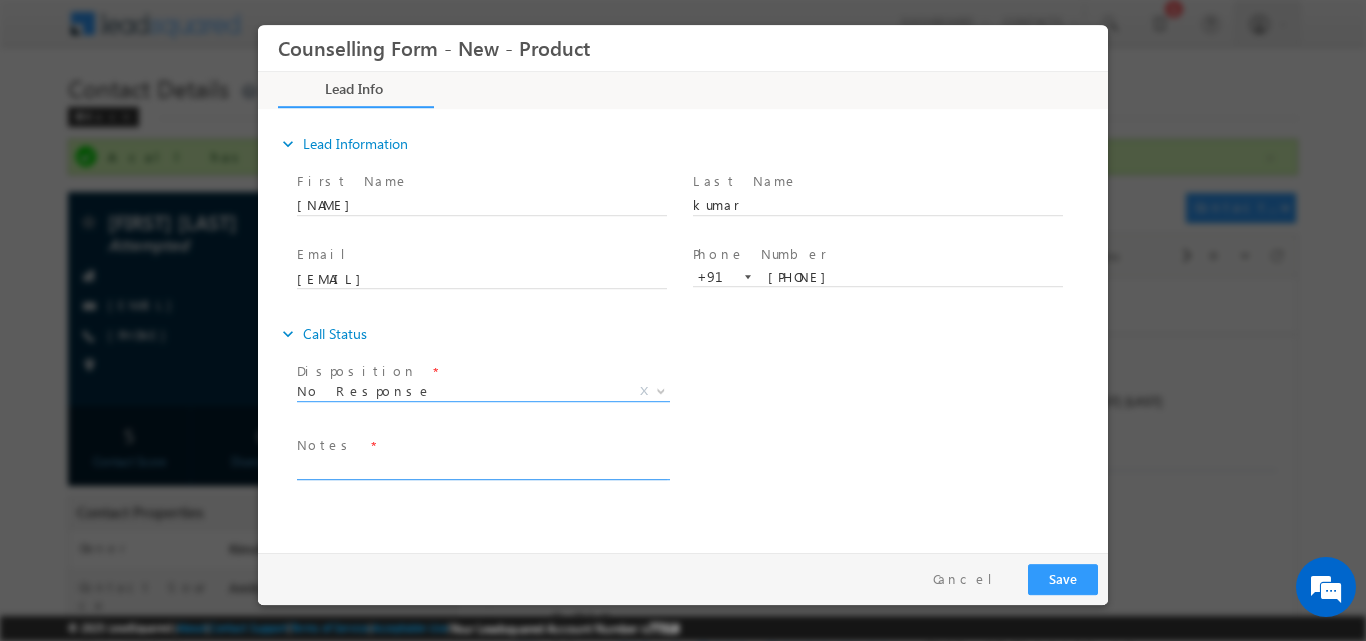 click at bounding box center [482, 467] 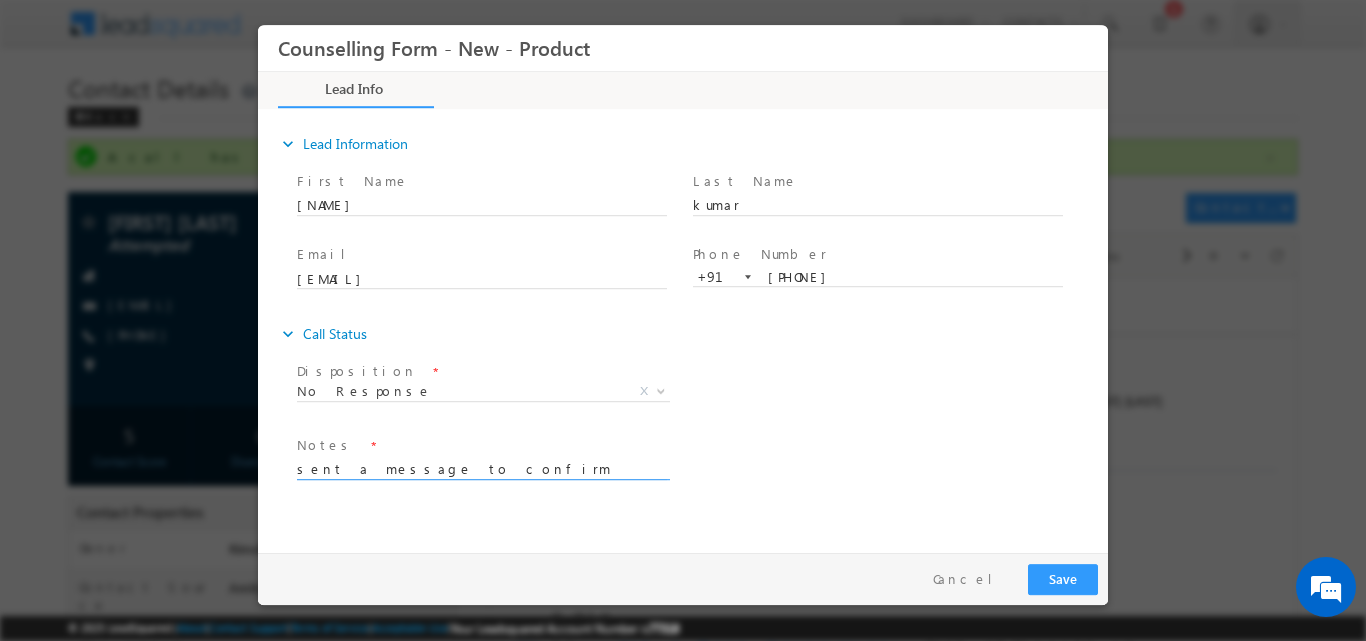 type on "sent a message to confirm the time to connect" 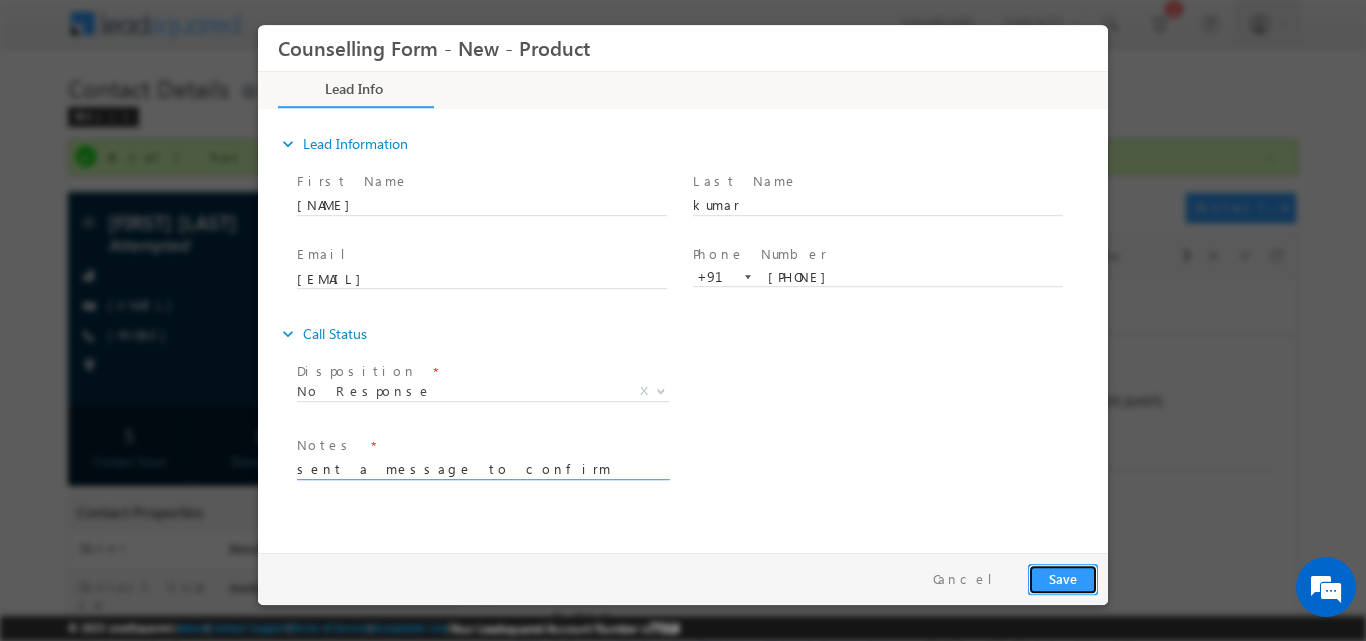 click on "Save" at bounding box center [1063, 578] 